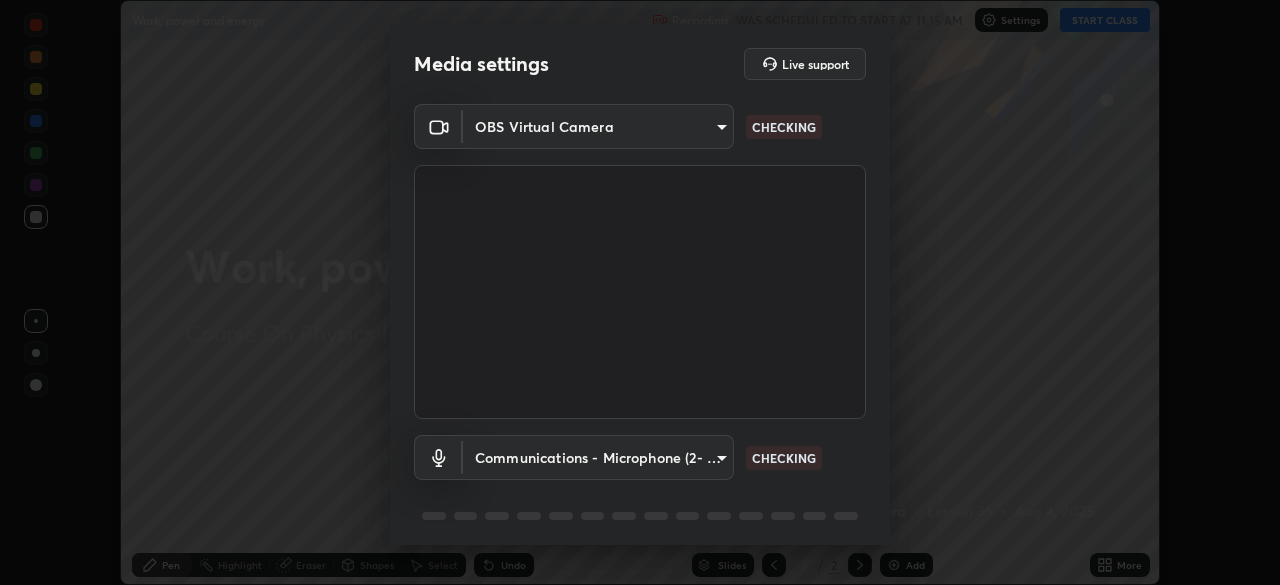 scroll, scrollTop: 0, scrollLeft: 0, axis: both 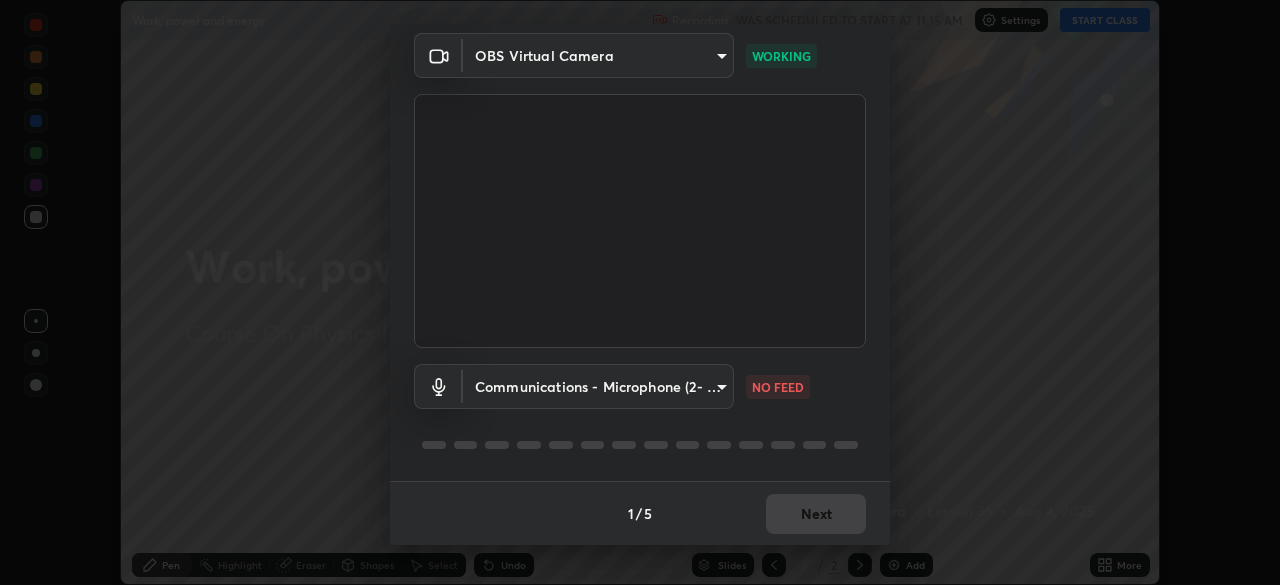 click on "Erase all Work, power and energy Recording WAS SCHEDULED TO START AT  11:15 AM Settings START CLASS Setting up your live class Work, power and energy • L36 of Course On Physics for NEET Conquer 1 2026 [FIRST] [LAST] Pen Highlight Eraser Shapes Select Undo Slides 2 / 2 Add More No doubts shared Encourage your learners to ask a doubt for better clarity Report an issue Reason for reporting Buffering Chat not working Audio - Video sync issue Educator video quality low ​ Attach an image Report Media settings Live support OBS Virtual Camera 1bbcfe3b1127be24ba7fa125fb83cb152f85e15c96893178e4a5d271d47187f7 WORKING Communications - Microphone (2- USB PnP Sound Device) communications NO FEED 1 / 5 Next" at bounding box center (640, 292) 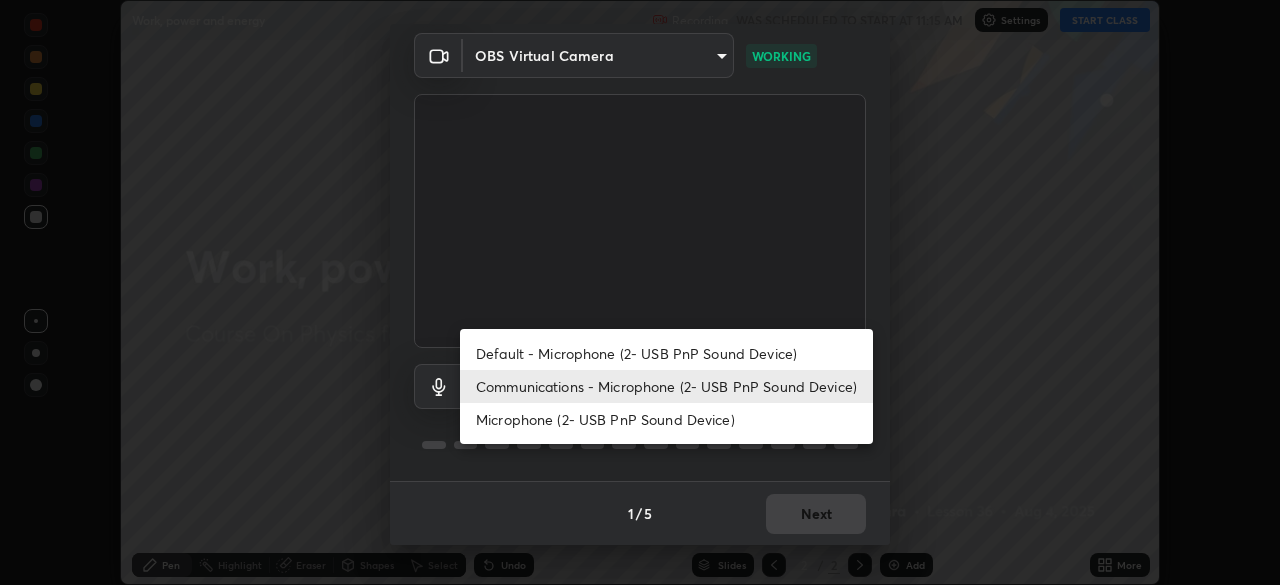 click on "Default - Microphone (2- USB PnP Sound Device)" at bounding box center [666, 353] 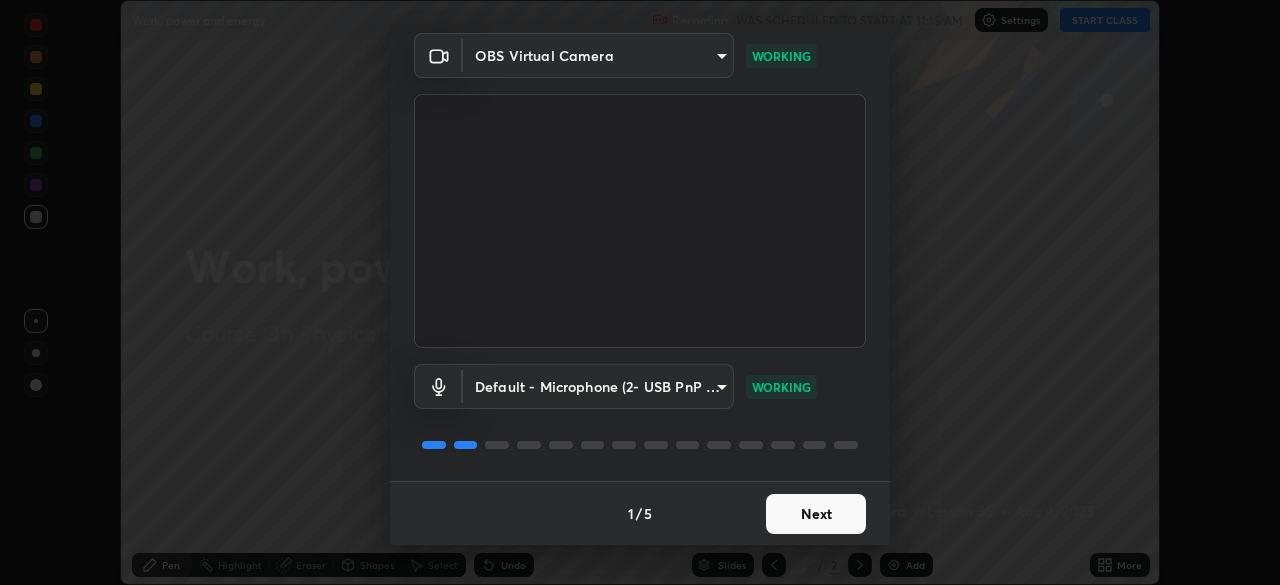 click on "Next" at bounding box center [816, 514] 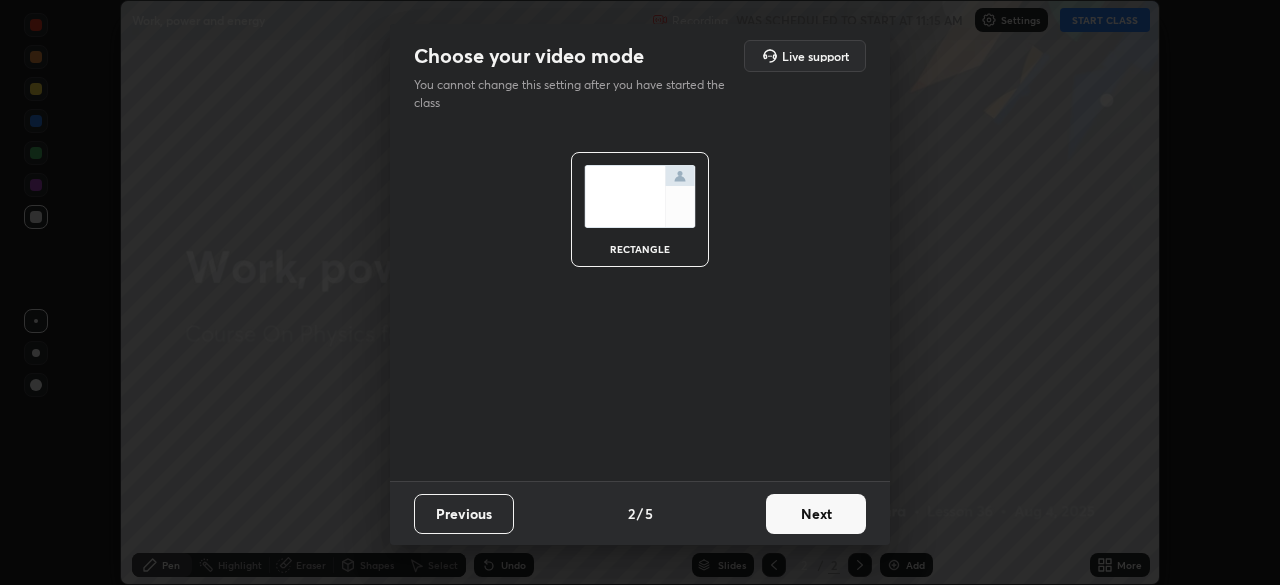 click on "Next" at bounding box center [816, 514] 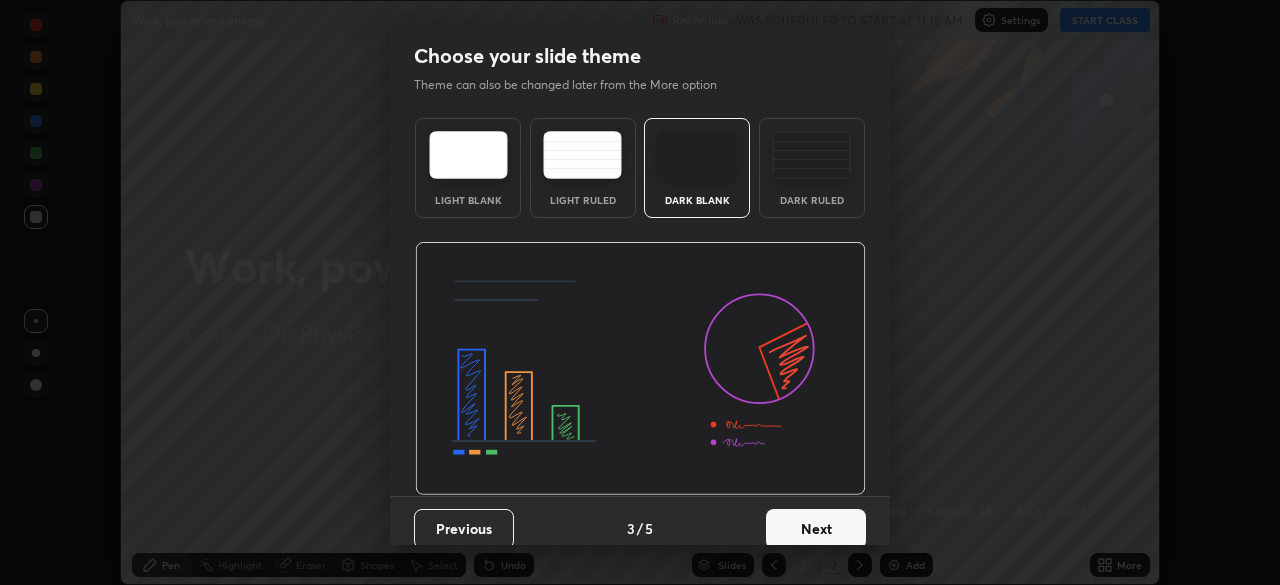 click on "Next" at bounding box center [816, 529] 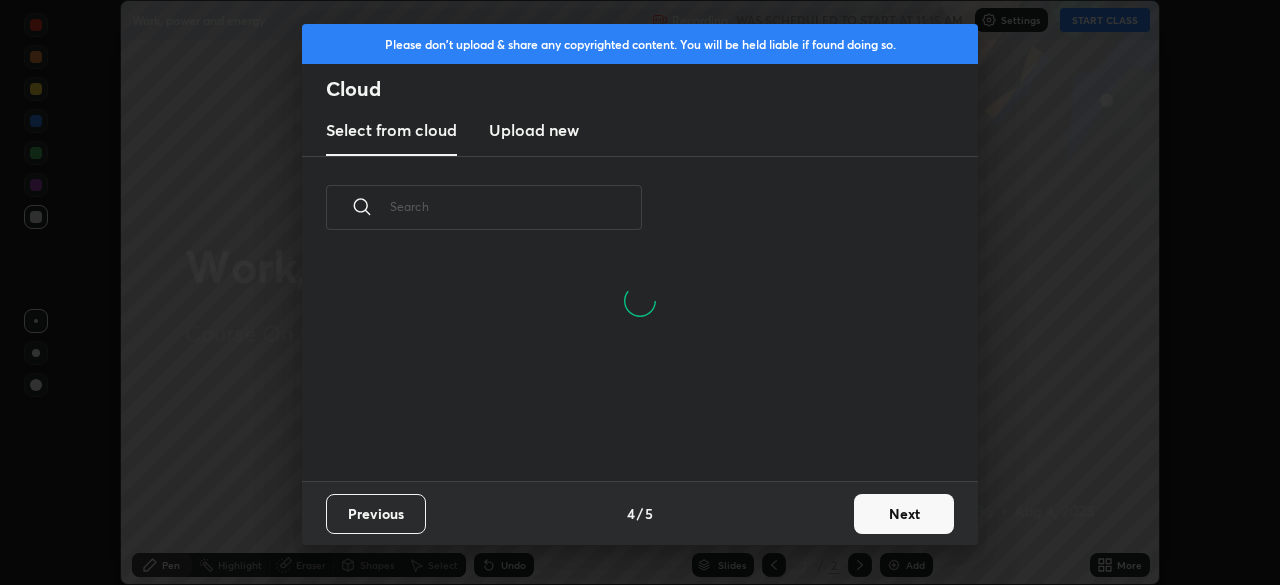 click on "Next" at bounding box center [904, 514] 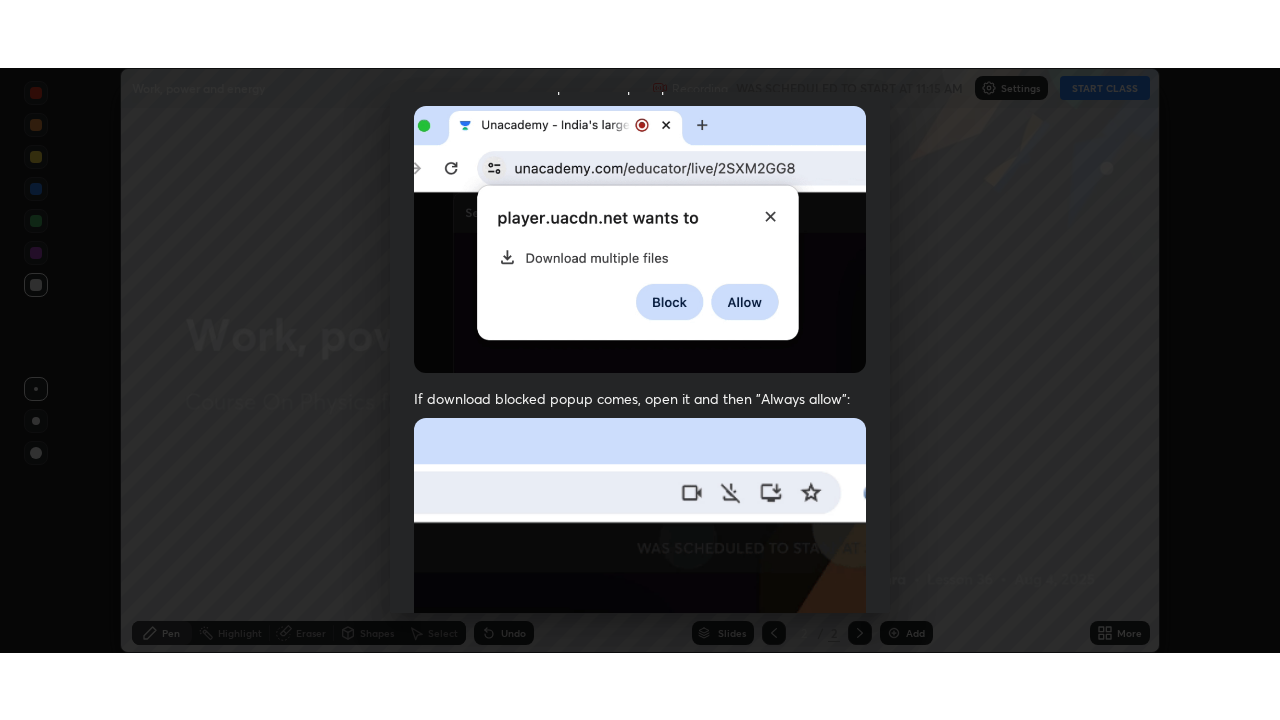 scroll, scrollTop: 479, scrollLeft: 0, axis: vertical 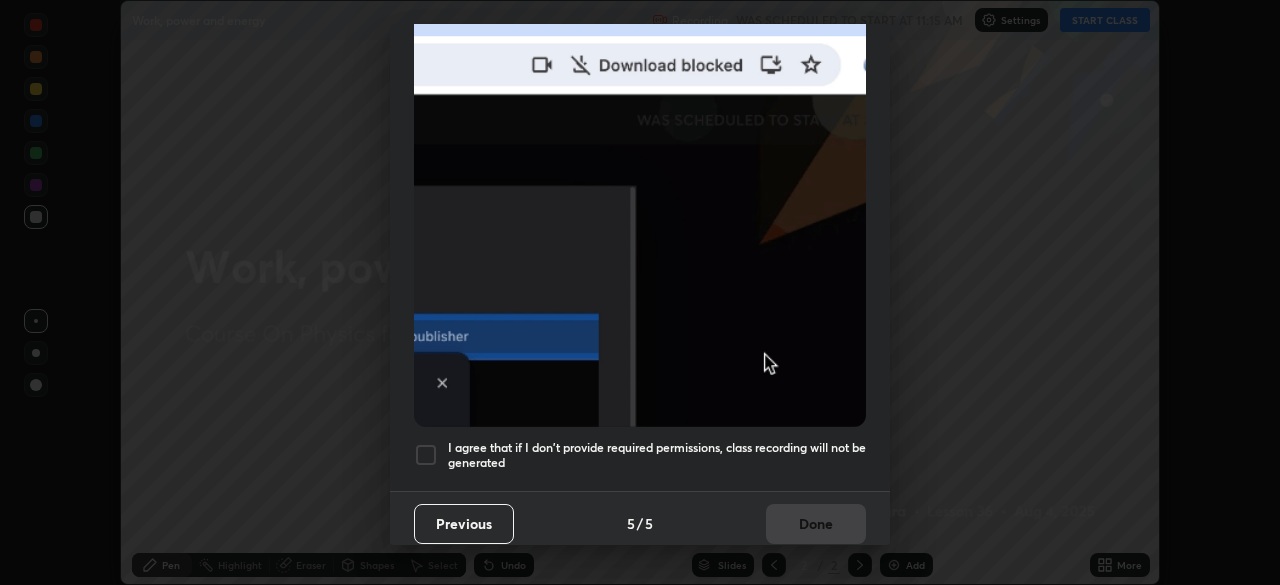 click at bounding box center [426, 455] 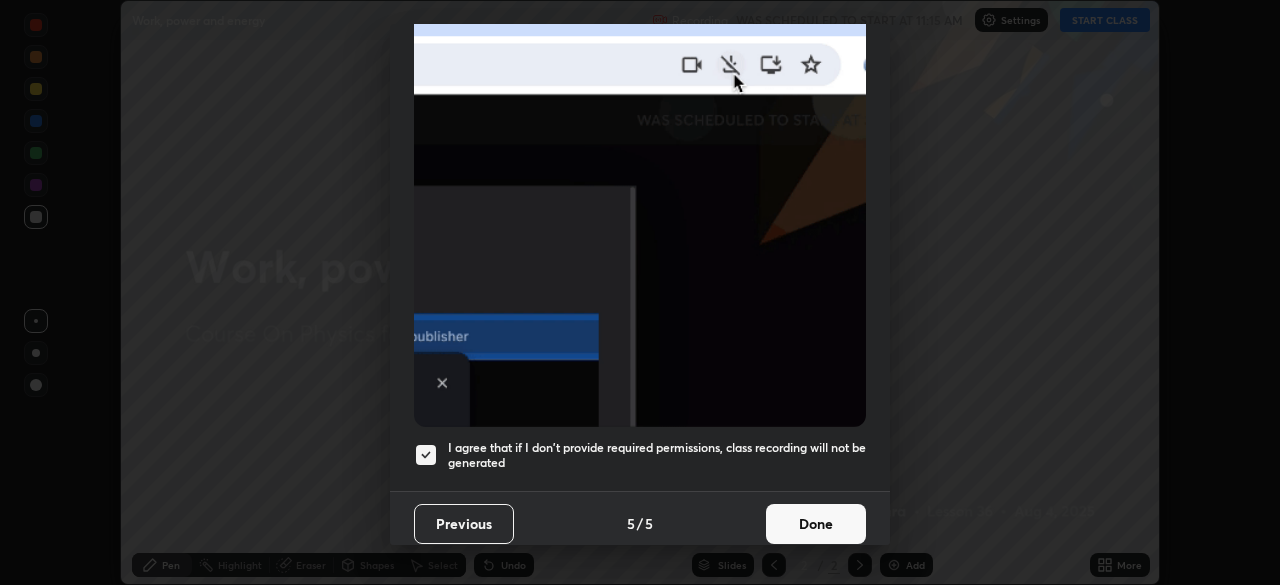 click on "Done" at bounding box center [816, 524] 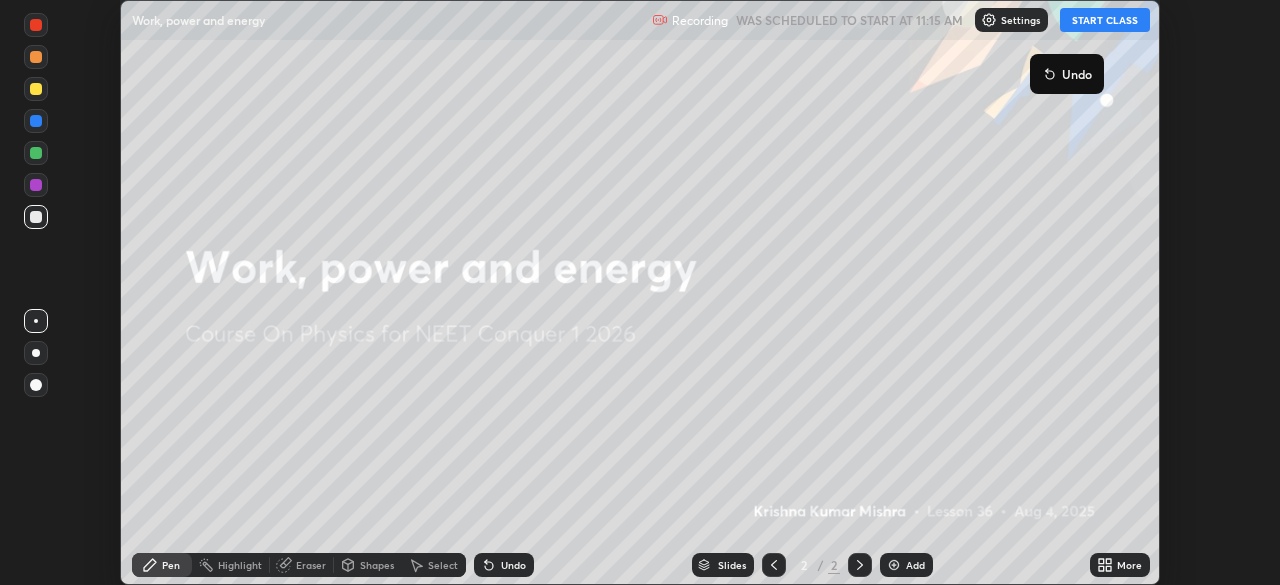 click 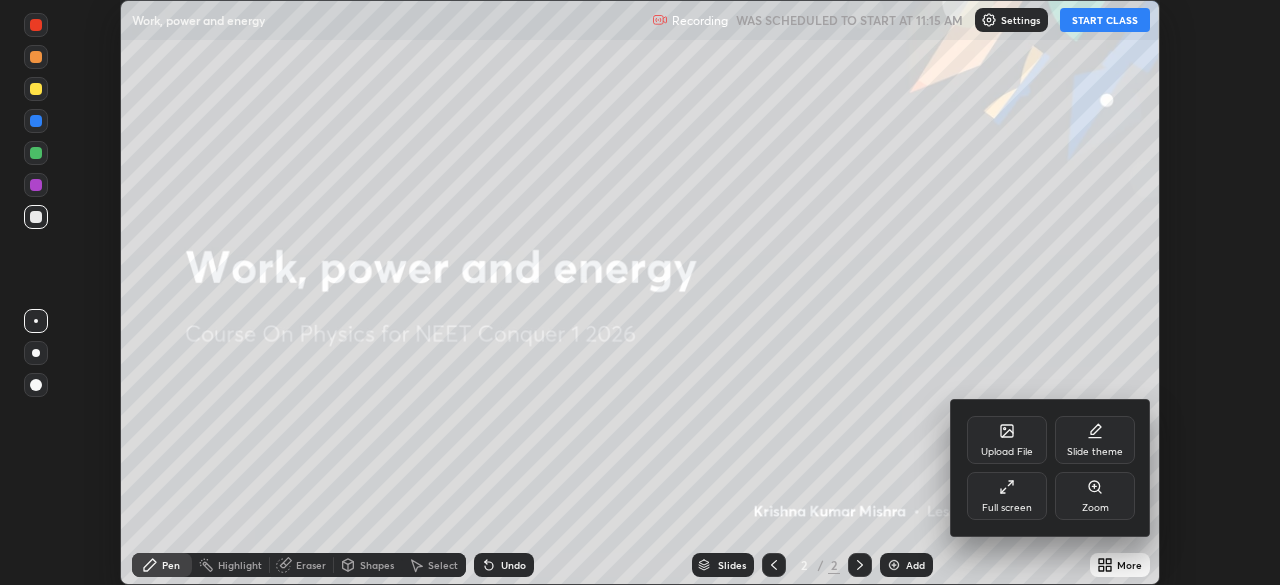 click on "Full screen" at bounding box center (1007, 496) 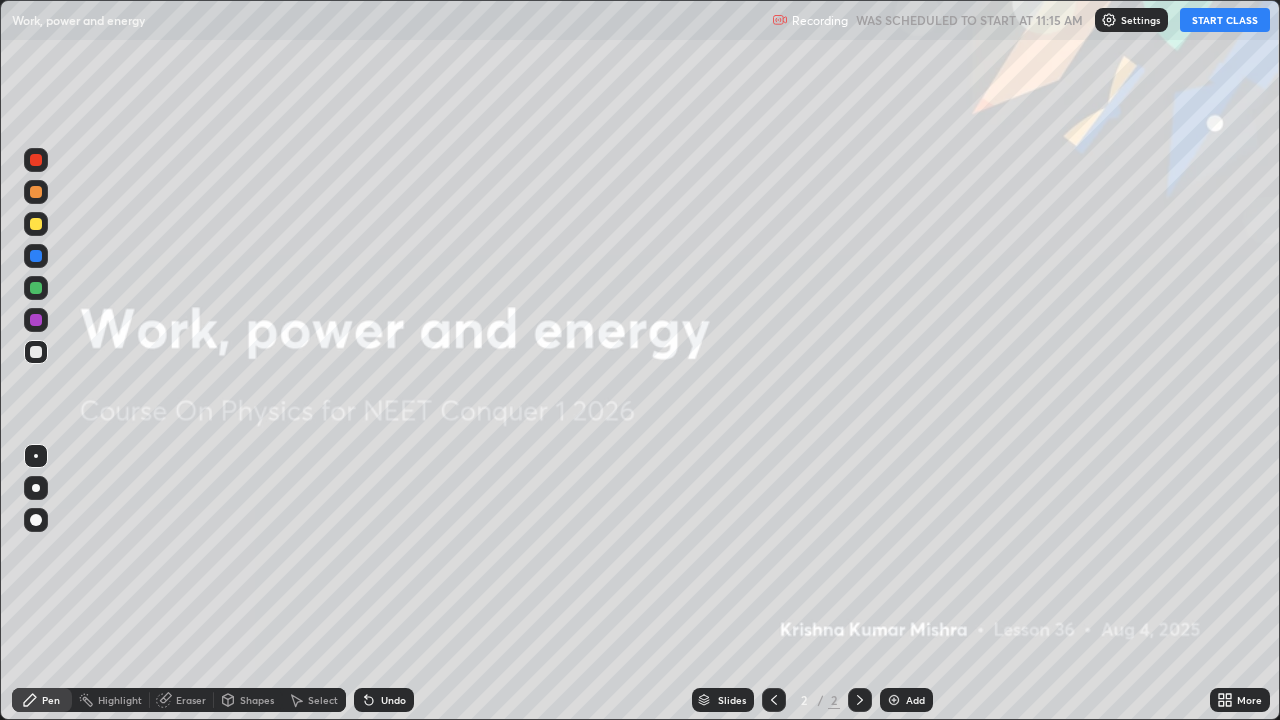 scroll, scrollTop: 99280, scrollLeft: 98720, axis: both 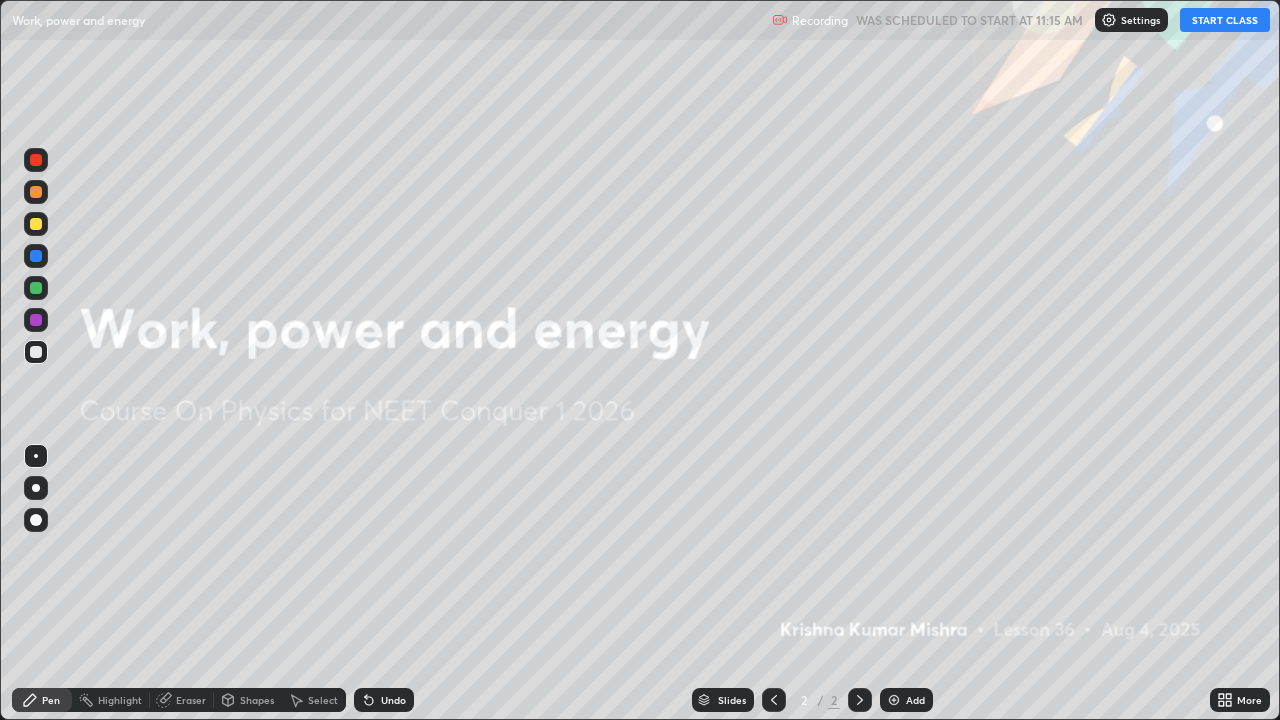 click on "Add" at bounding box center (915, 700) 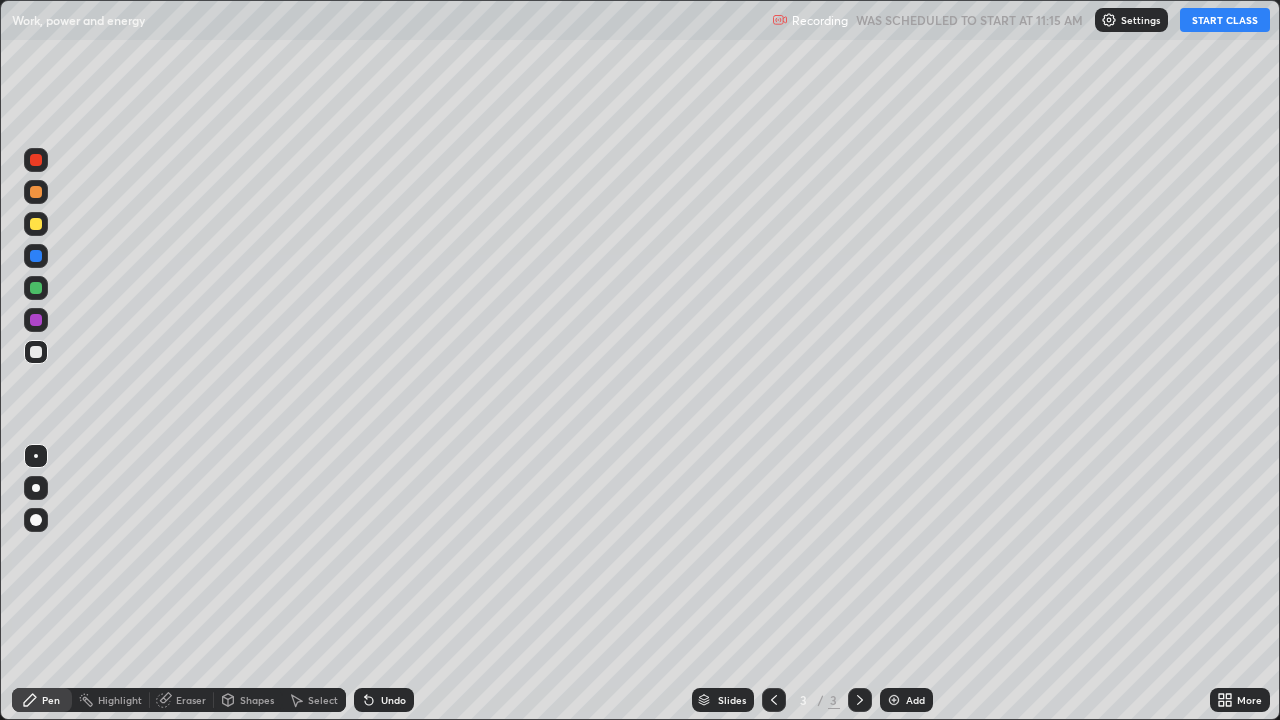 click on "START CLASS" at bounding box center [1225, 20] 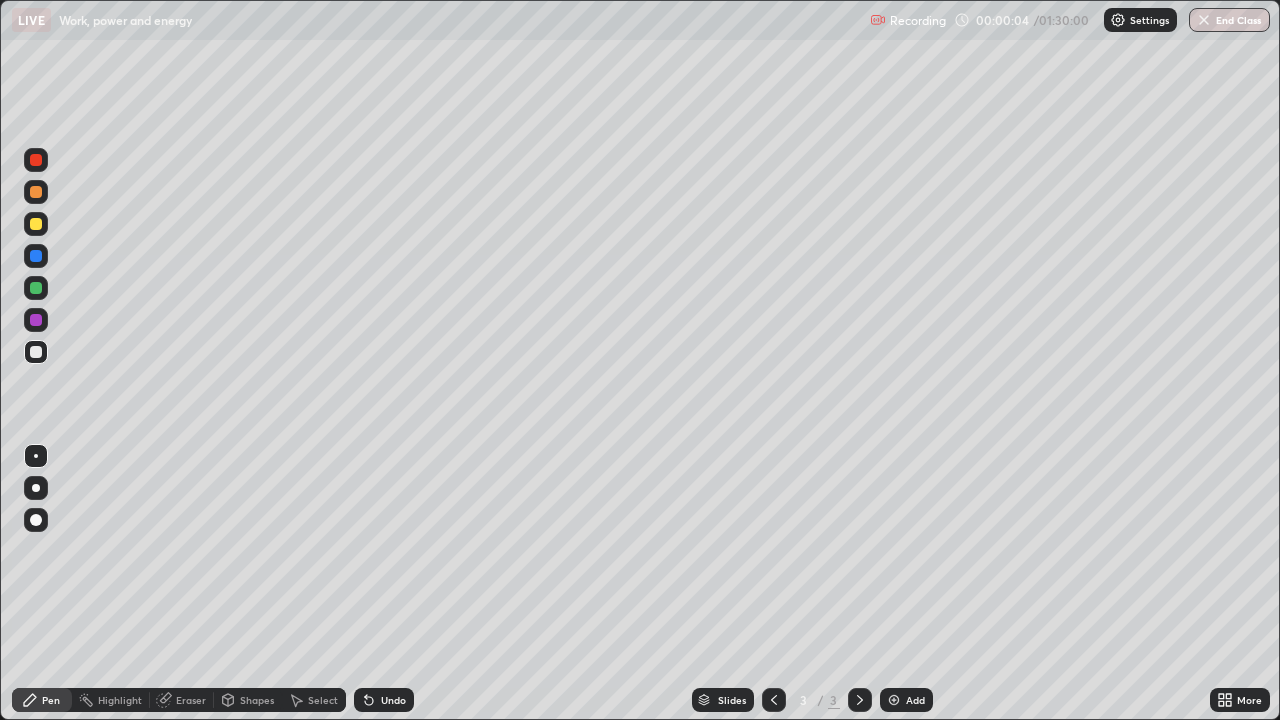 click at bounding box center (36, 224) 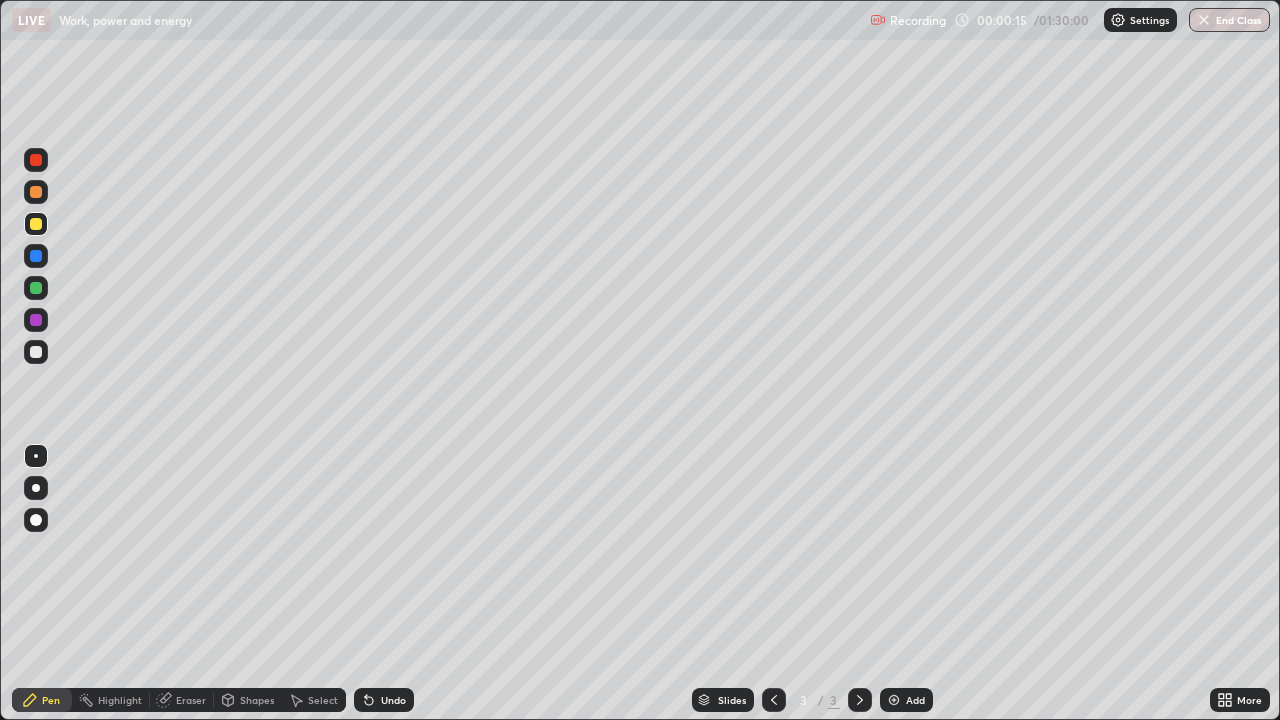 click on "Undo" at bounding box center [384, 700] 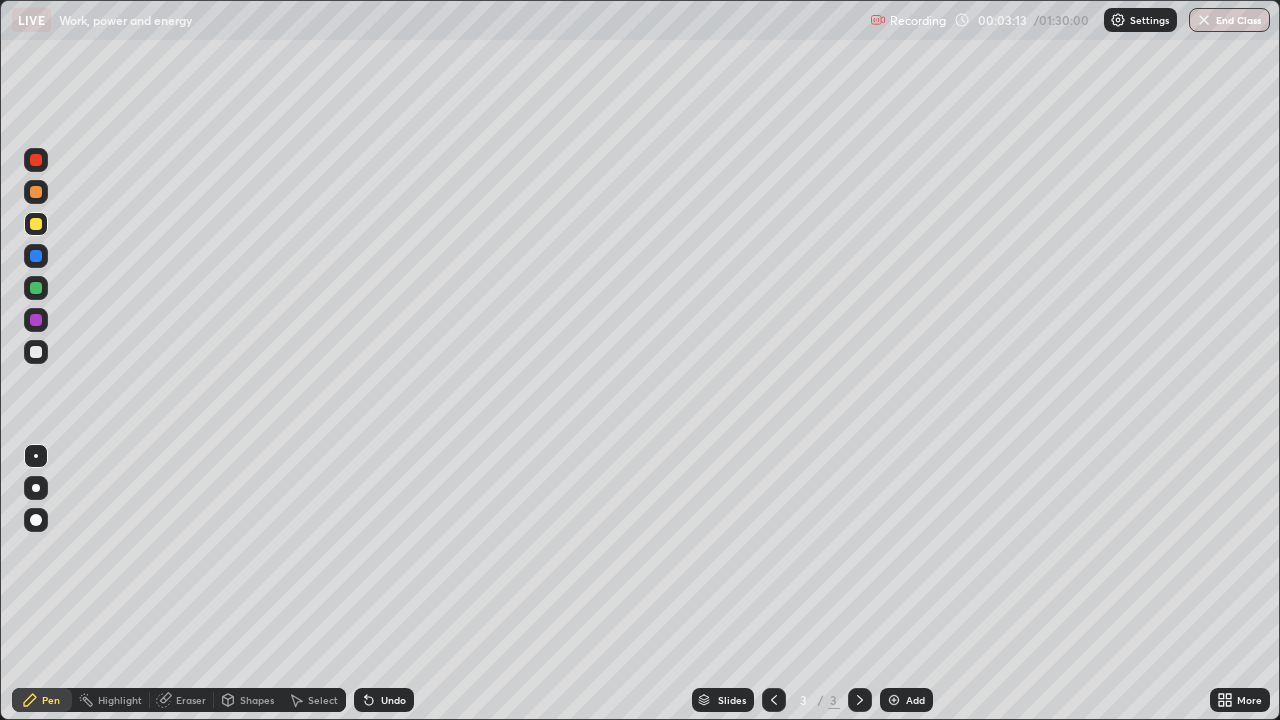 click at bounding box center [36, 192] 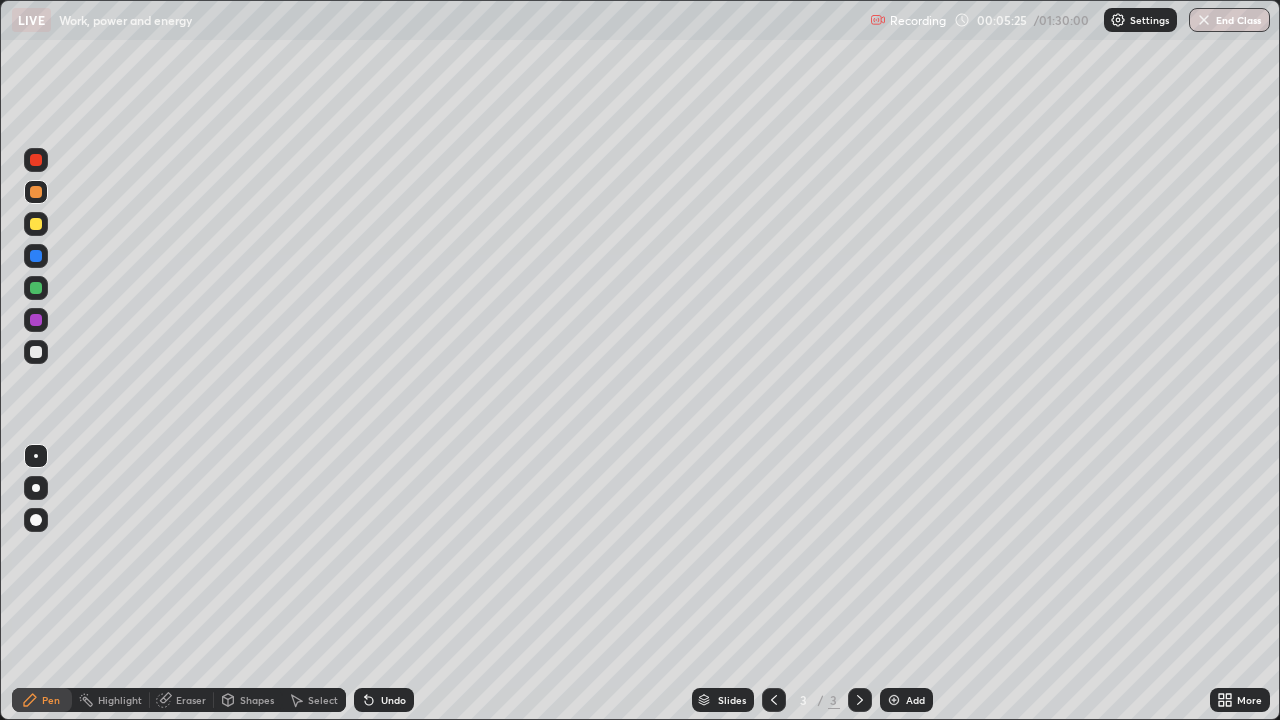 click at bounding box center [36, 288] 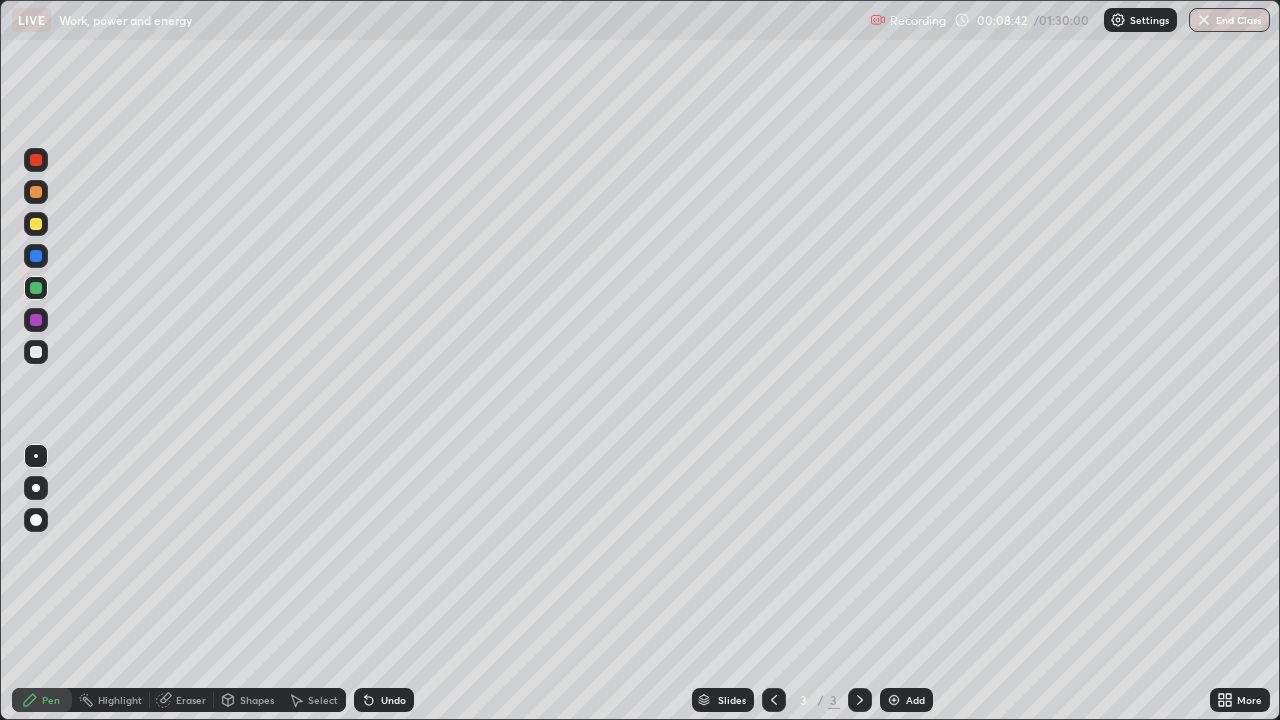 click on "Add" at bounding box center [906, 700] 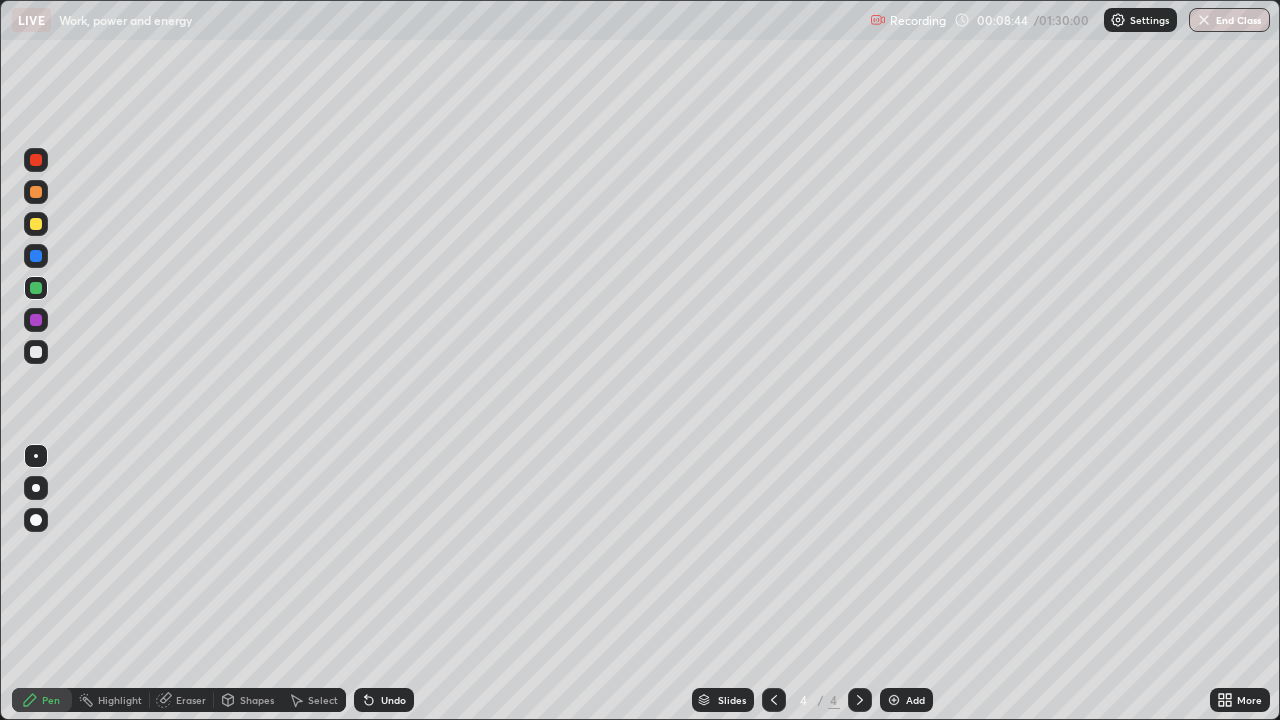 click at bounding box center [36, 192] 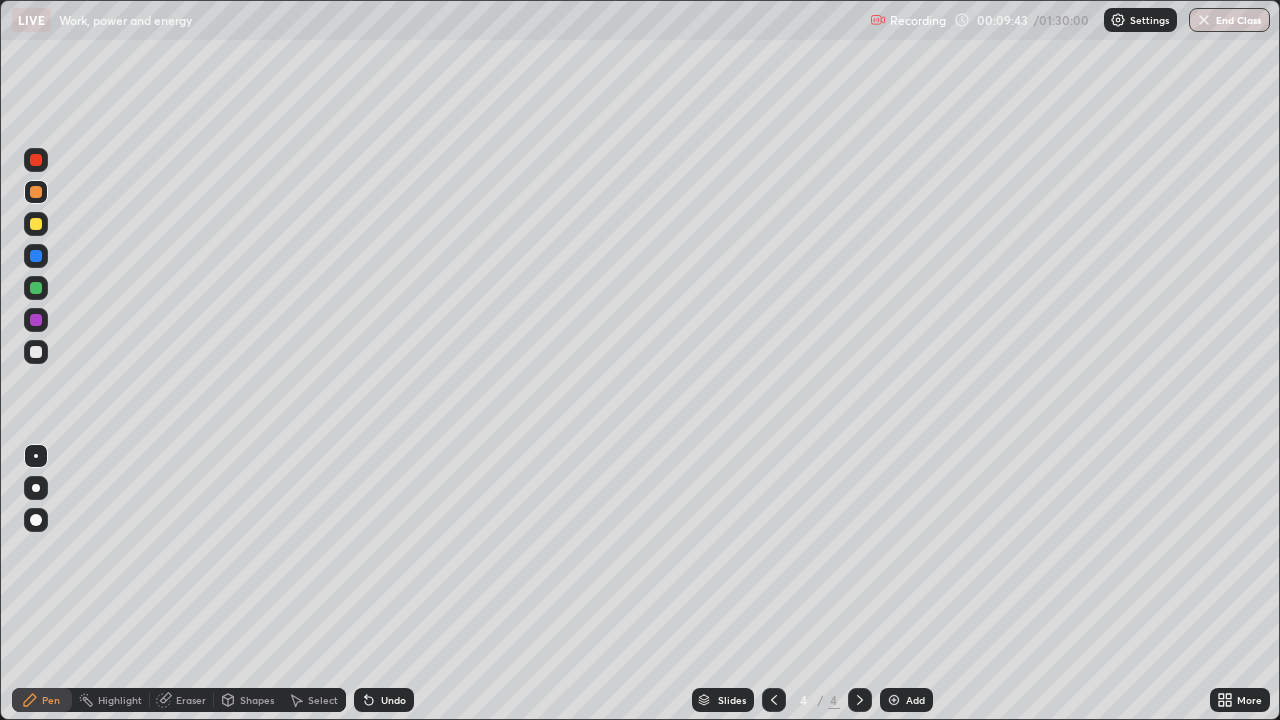 click at bounding box center (36, 352) 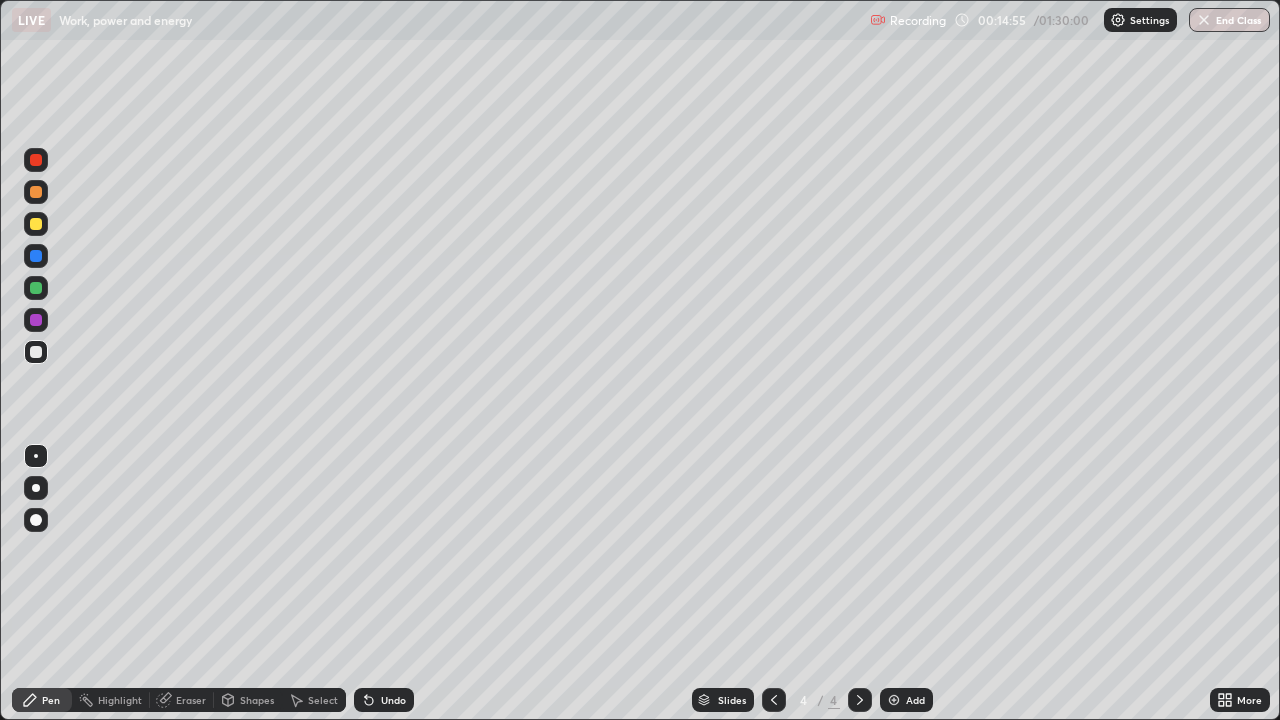 click on "Add" at bounding box center (915, 700) 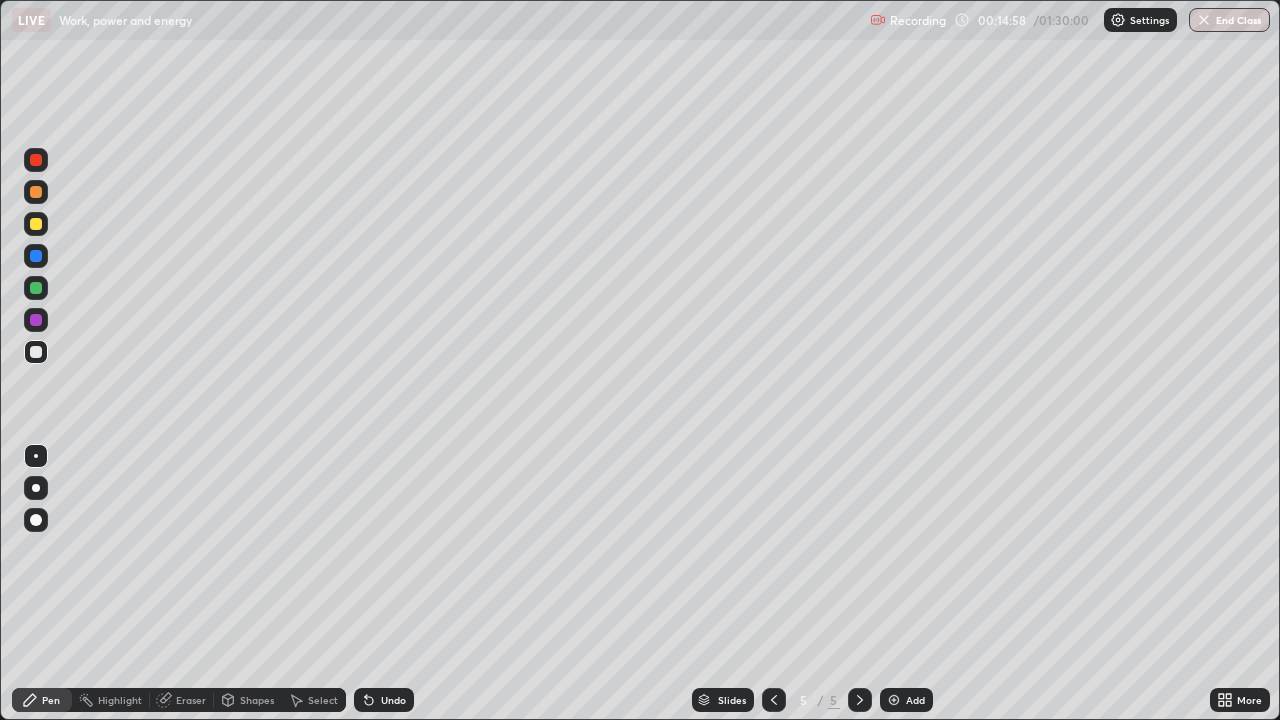 click at bounding box center (36, 224) 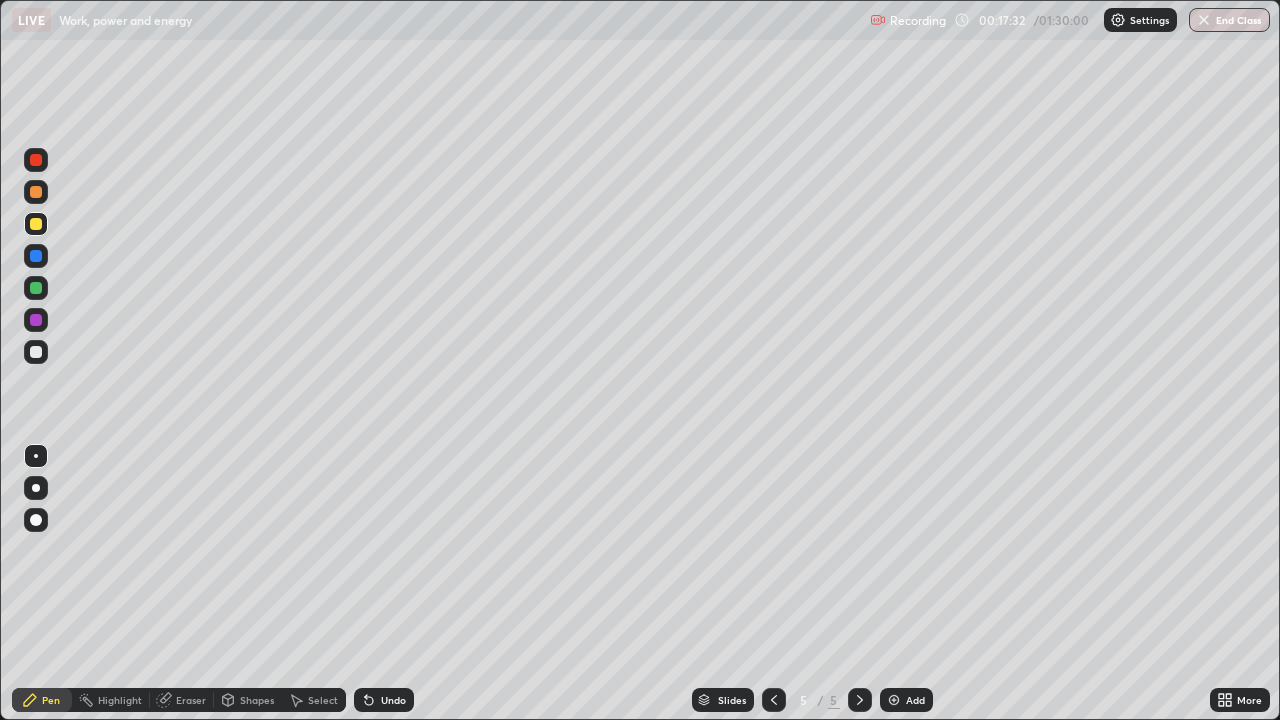 click at bounding box center (36, 256) 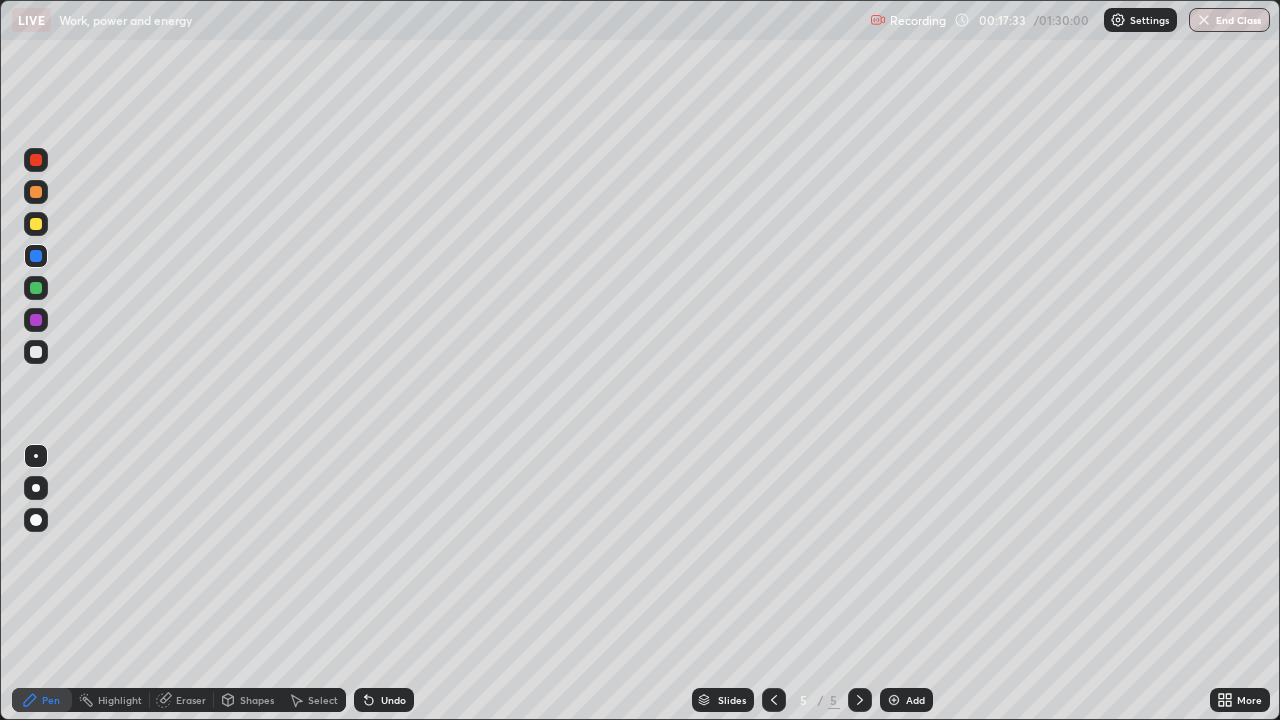 click at bounding box center (36, 224) 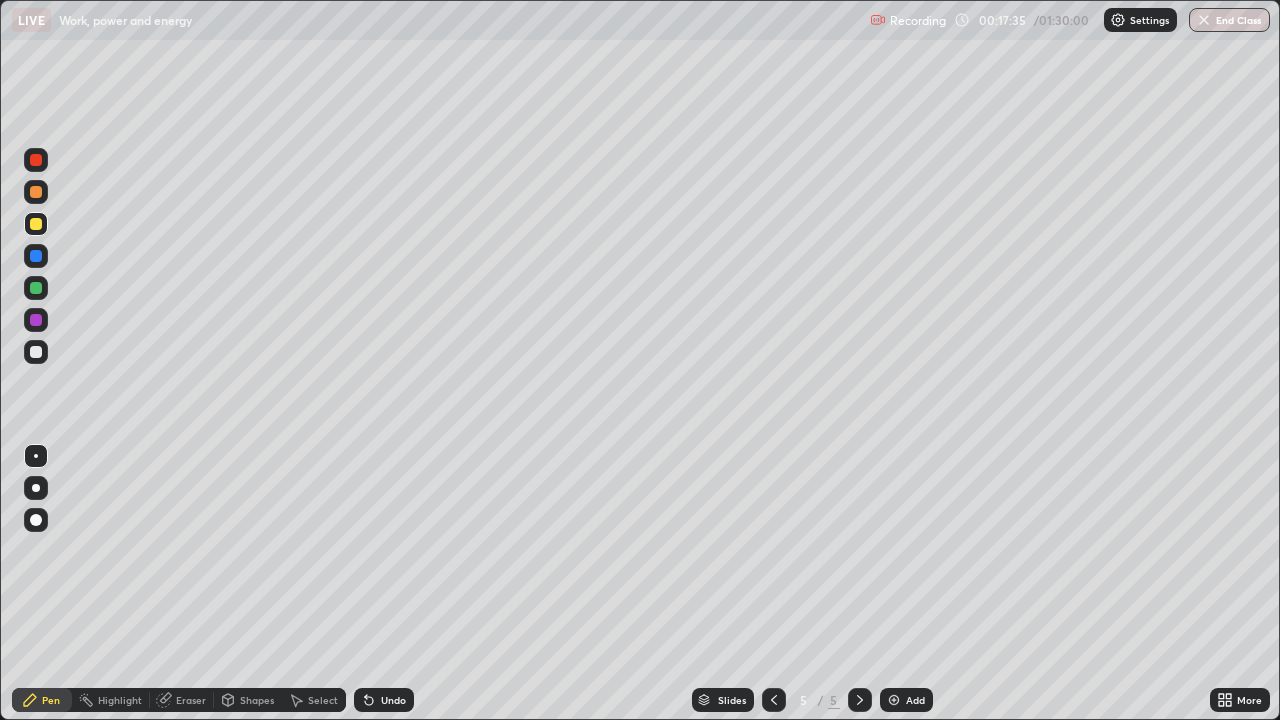 click at bounding box center [36, 192] 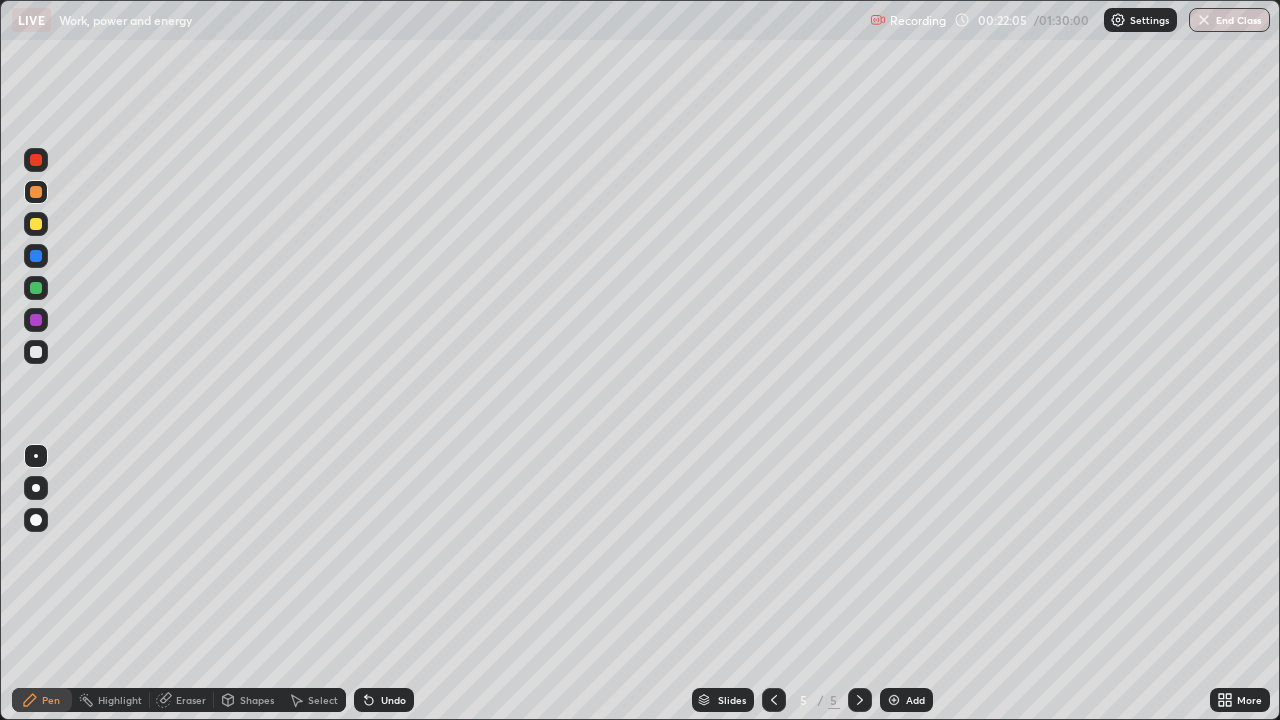 click on "Add" at bounding box center (915, 700) 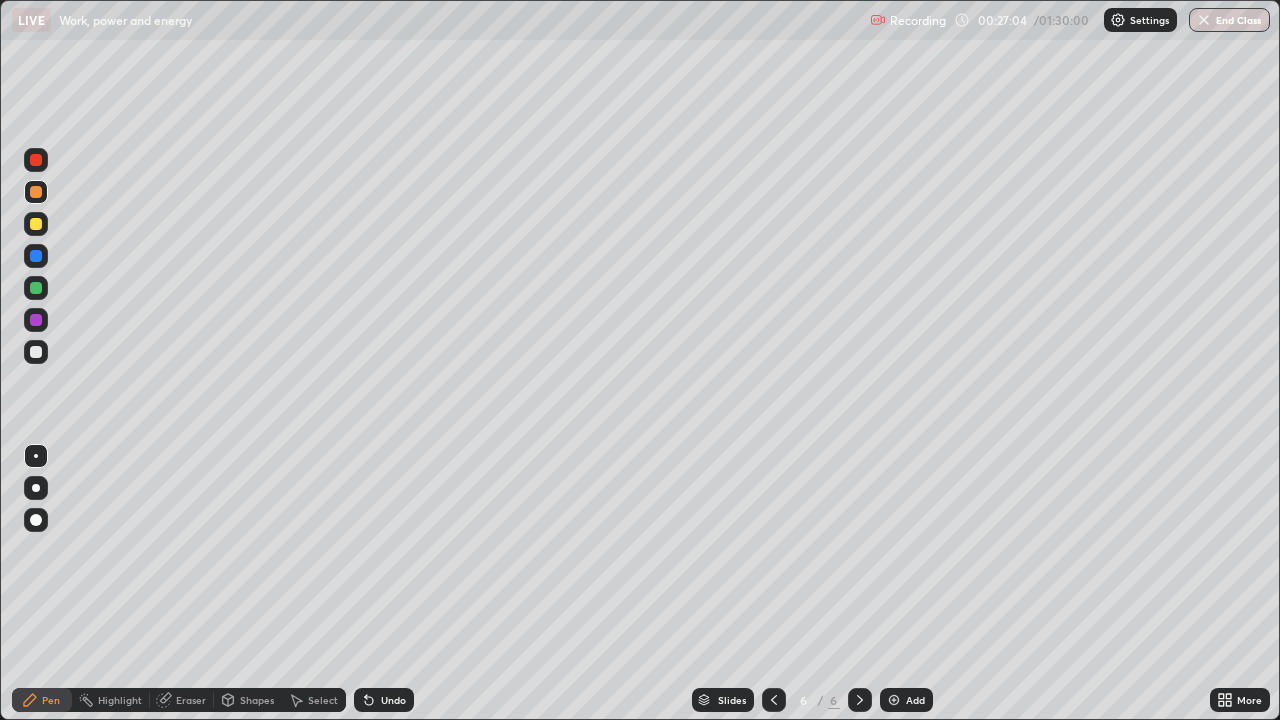 click on "Select" at bounding box center [323, 700] 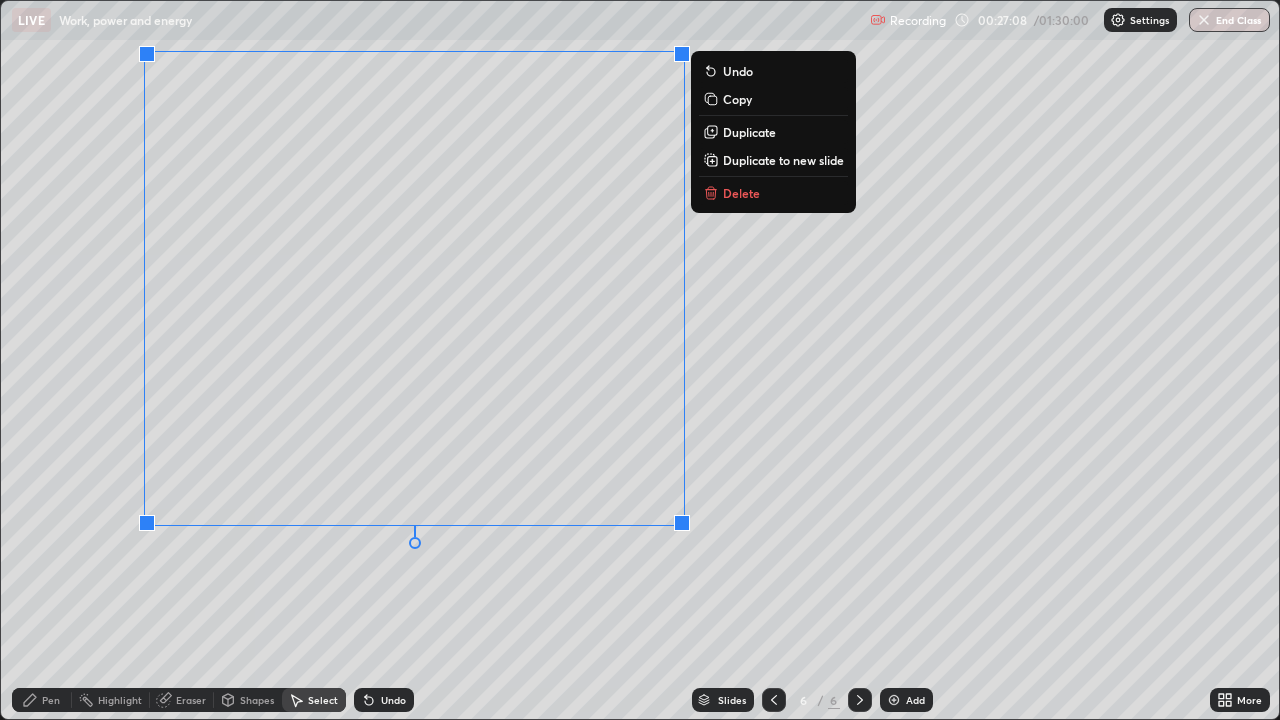 click on "0 ° Undo Copy Duplicate Duplicate to new slide Delete" at bounding box center [640, 360] 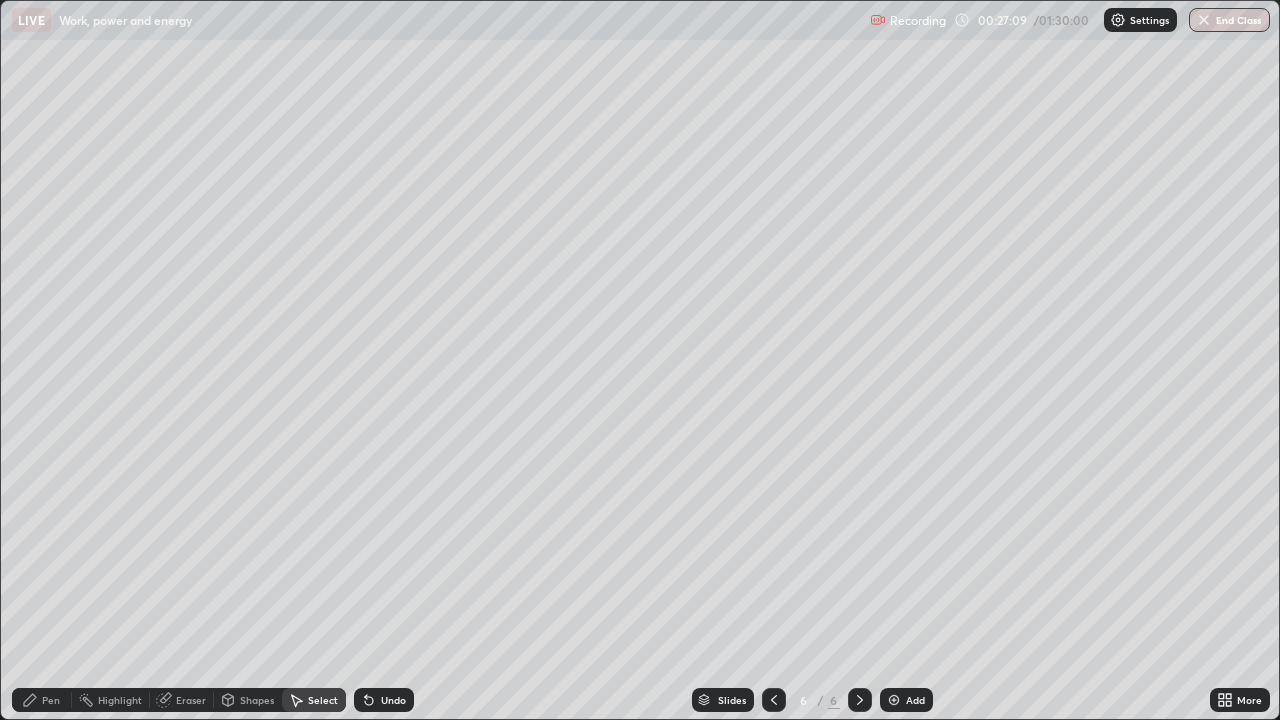 click on "Pen" at bounding box center [42, 700] 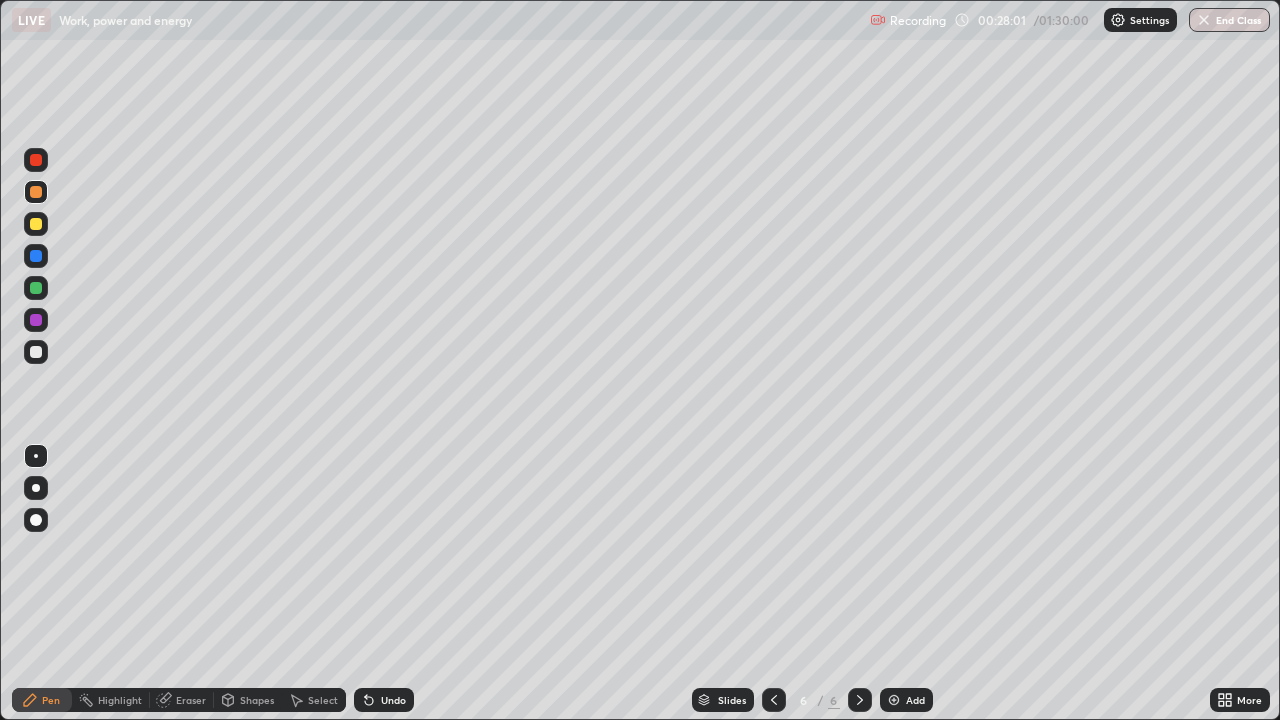 click at bounding box center (36, 224) 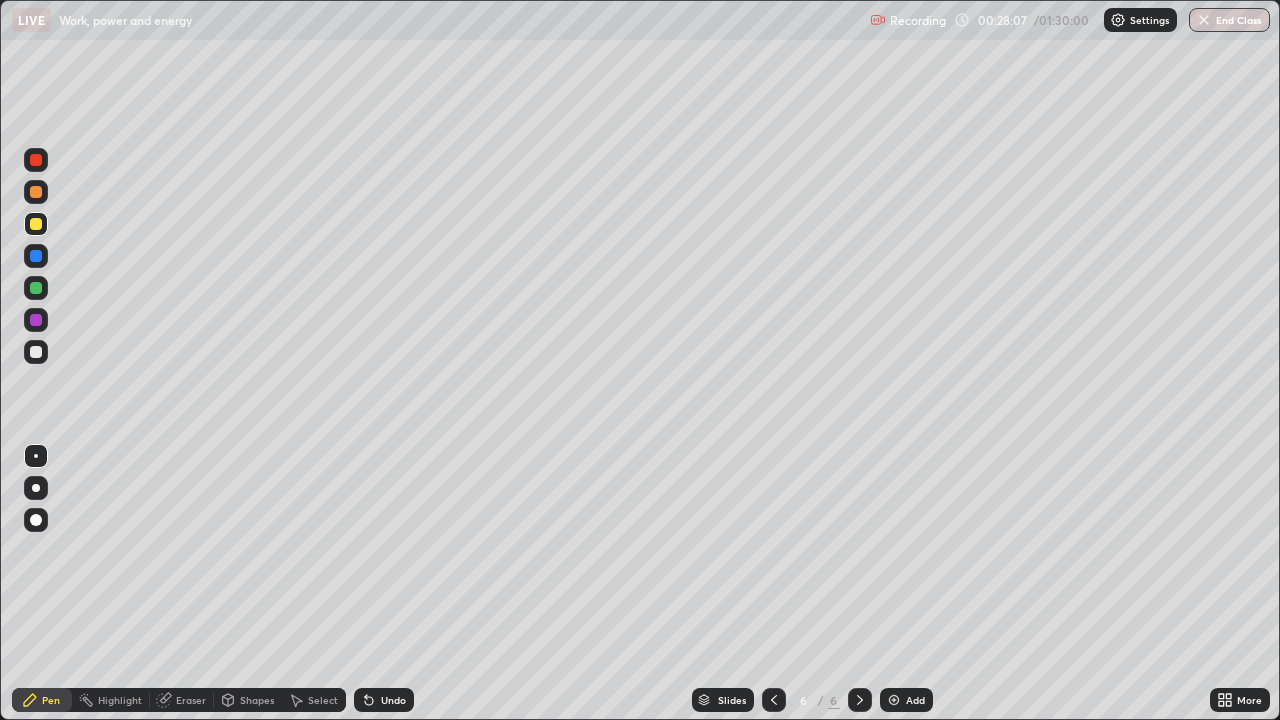 click on "Undo" at bounding box center [384, 700] 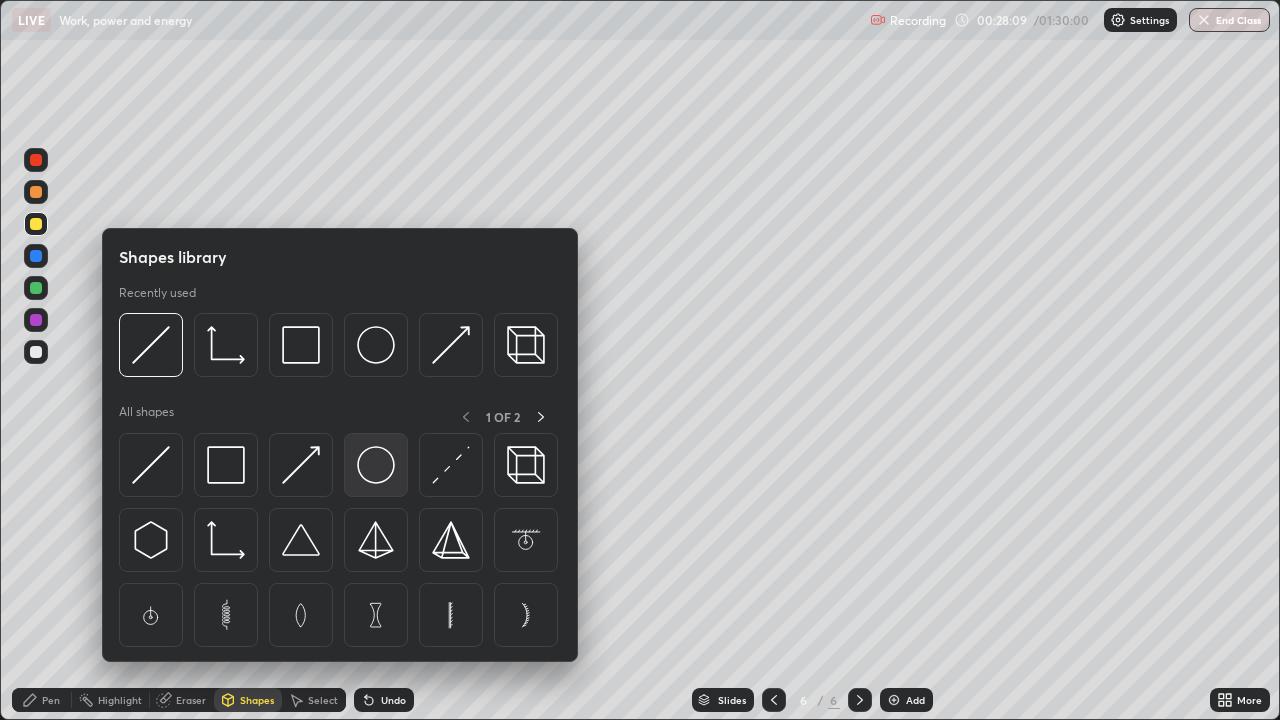 click at bounding box center (376, 465) 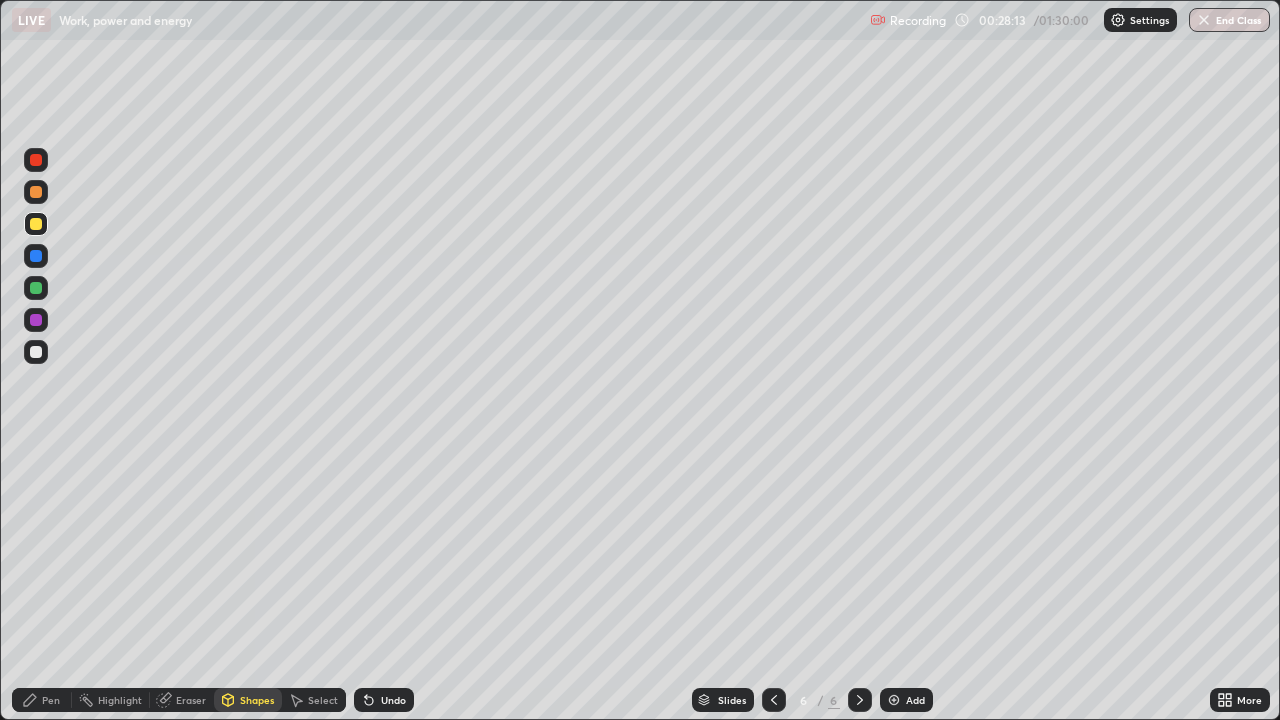 click on "Shapes" at bounding box center (257, 700) 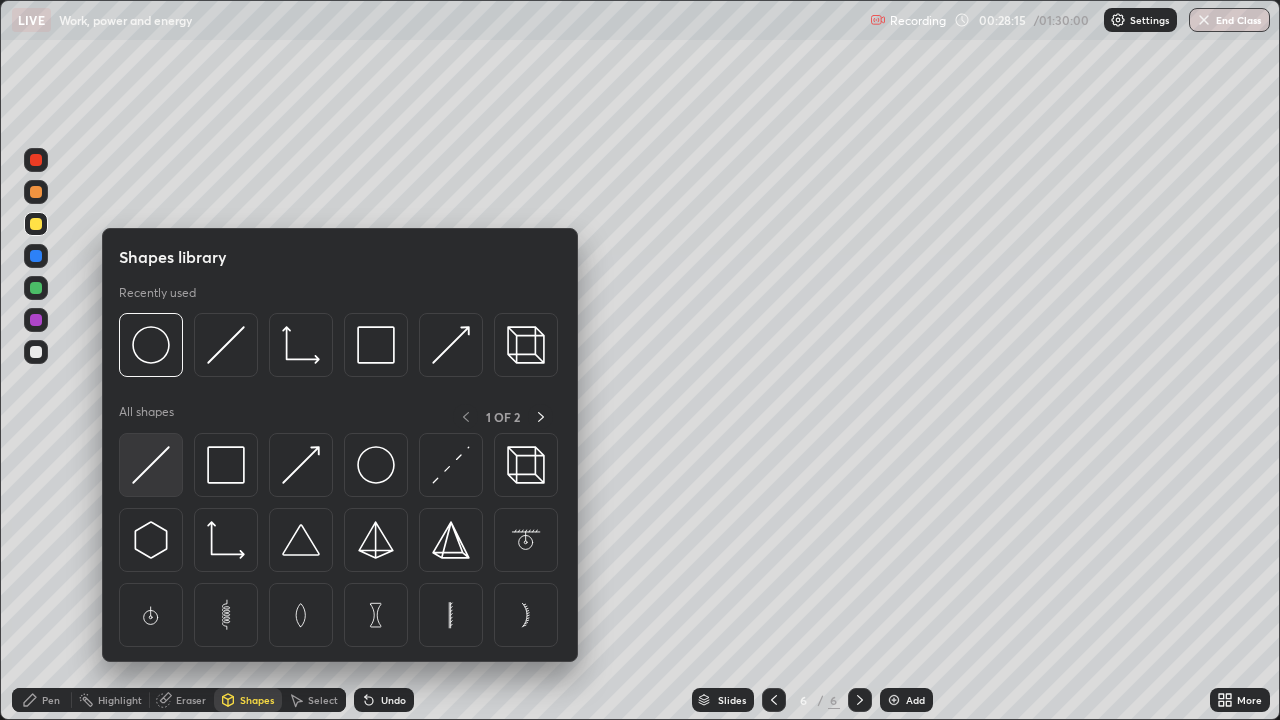 click at bounding box center (151, 465) 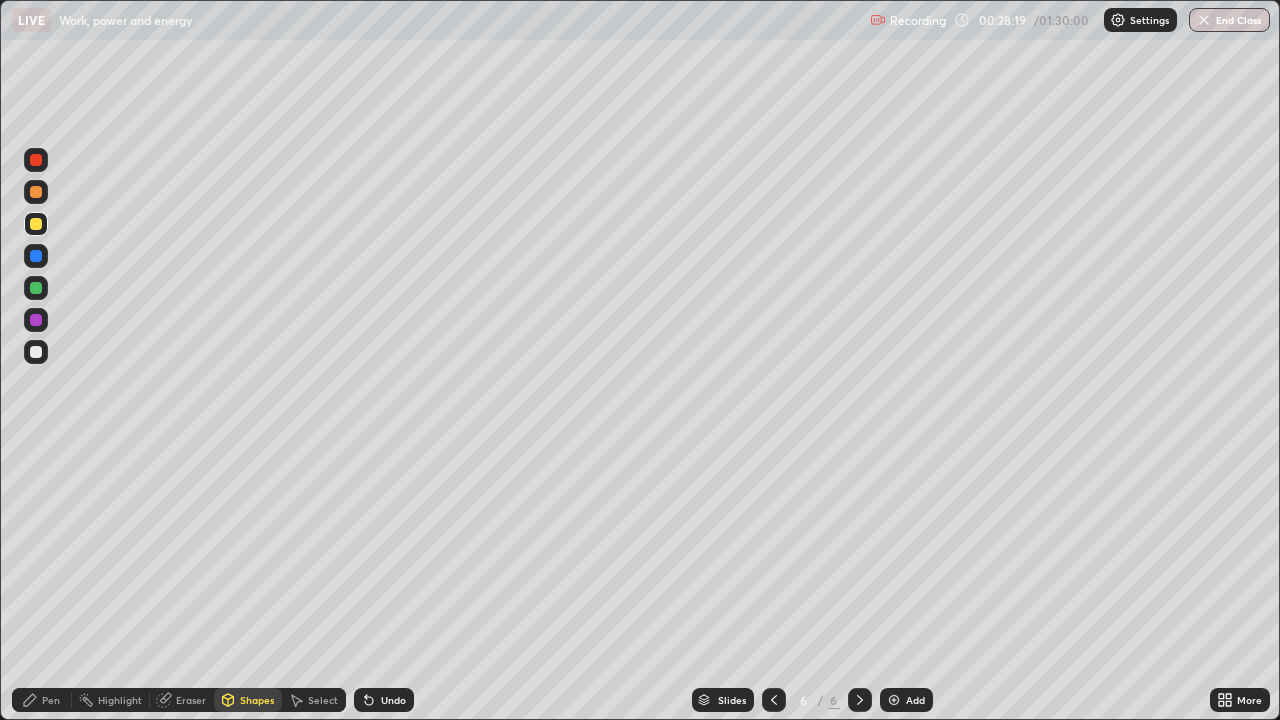 click on "Eraser" at bounding box center [191, 700] 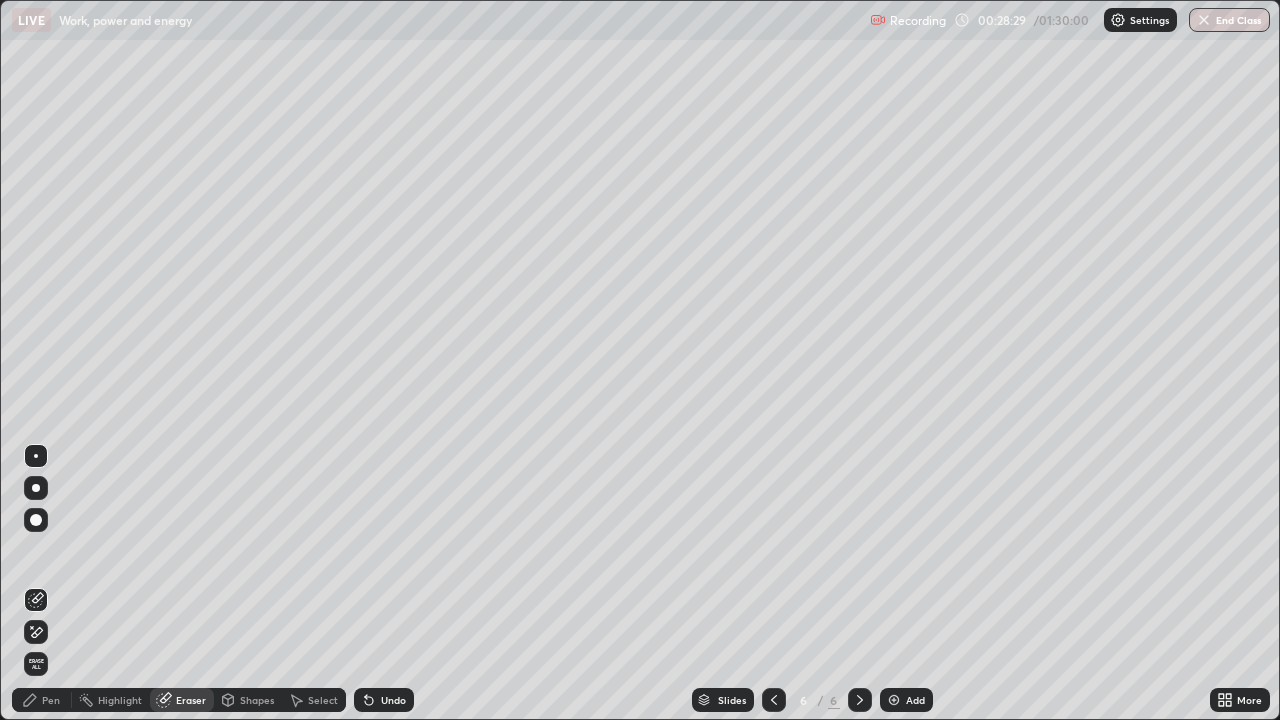 click on "Select" at bounding box center [323, 700] 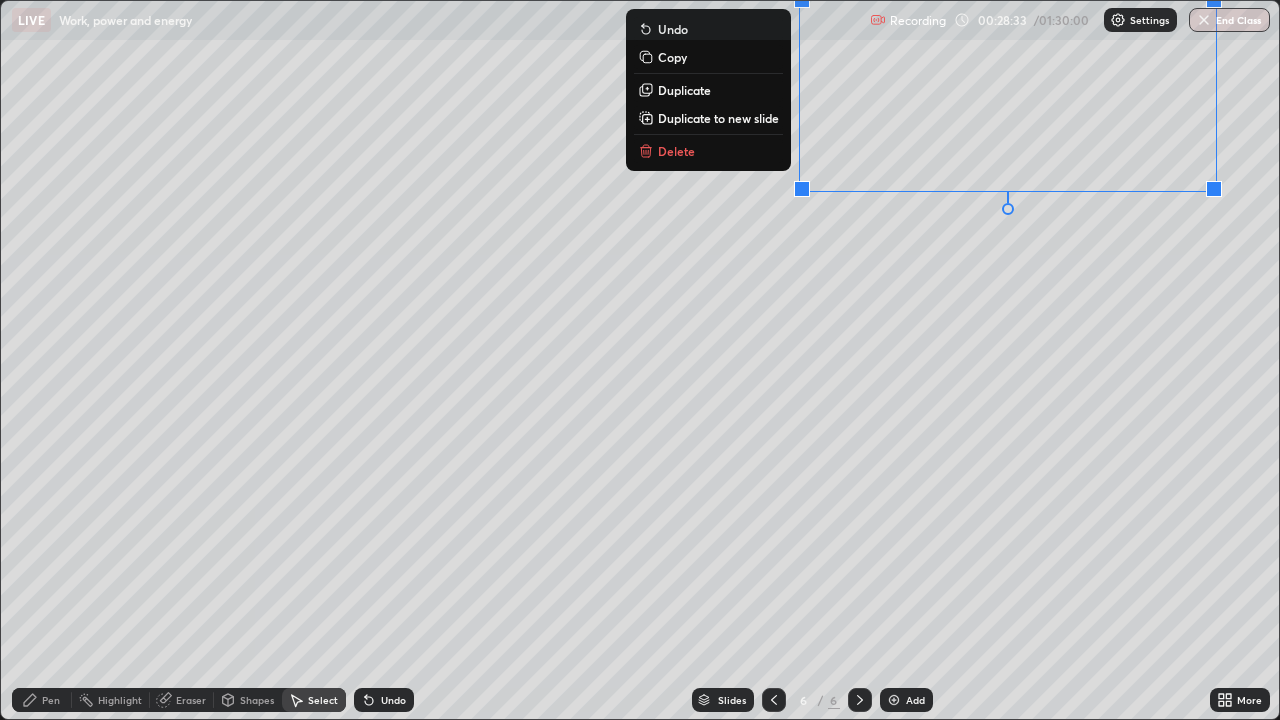 click on "0 ° Undo Copy Duplicate Duplicate to new slide Delete" at bounding box center [640, 360] 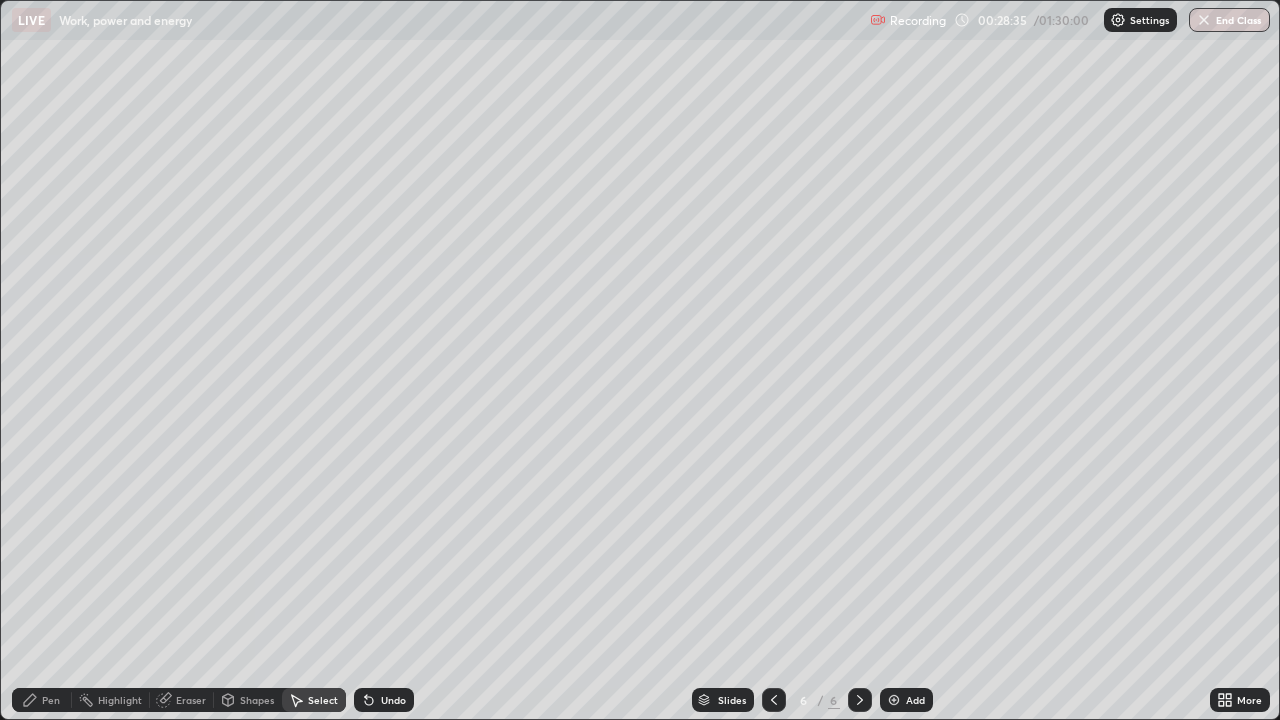 click on "Pen" at bounding box center [51, 700] 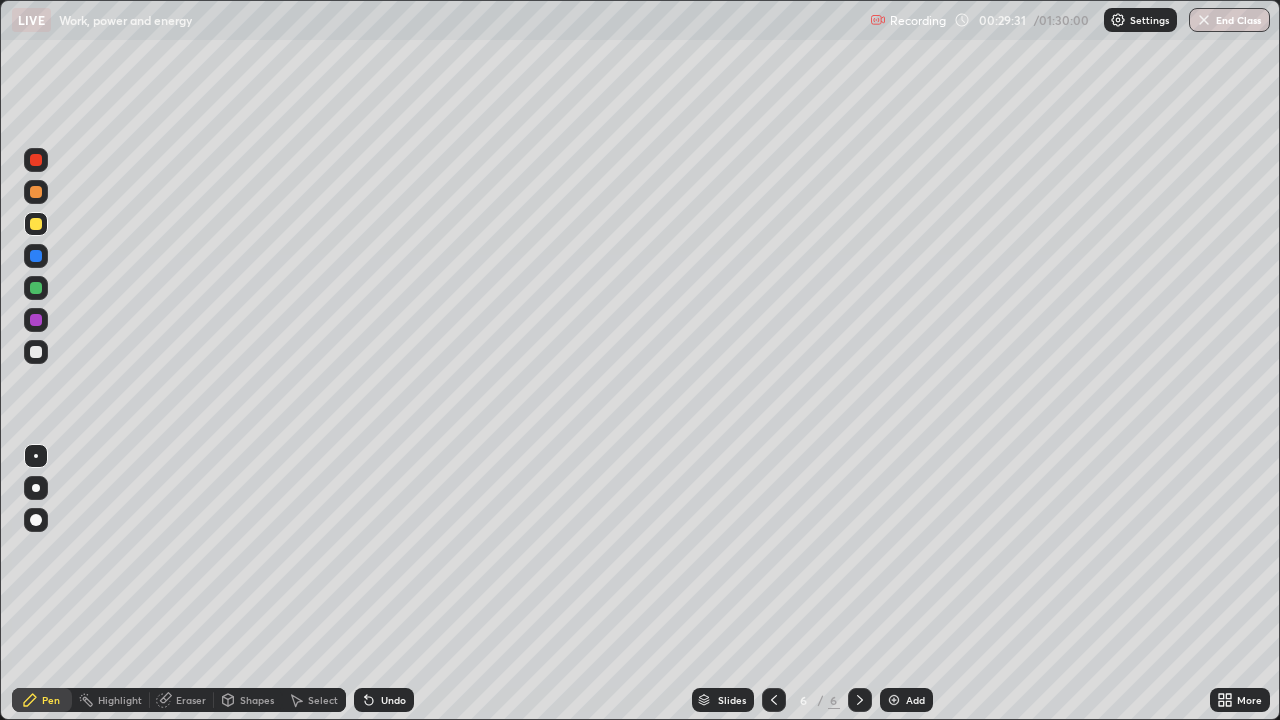 click on "Select" at bounding box center [314, 700] 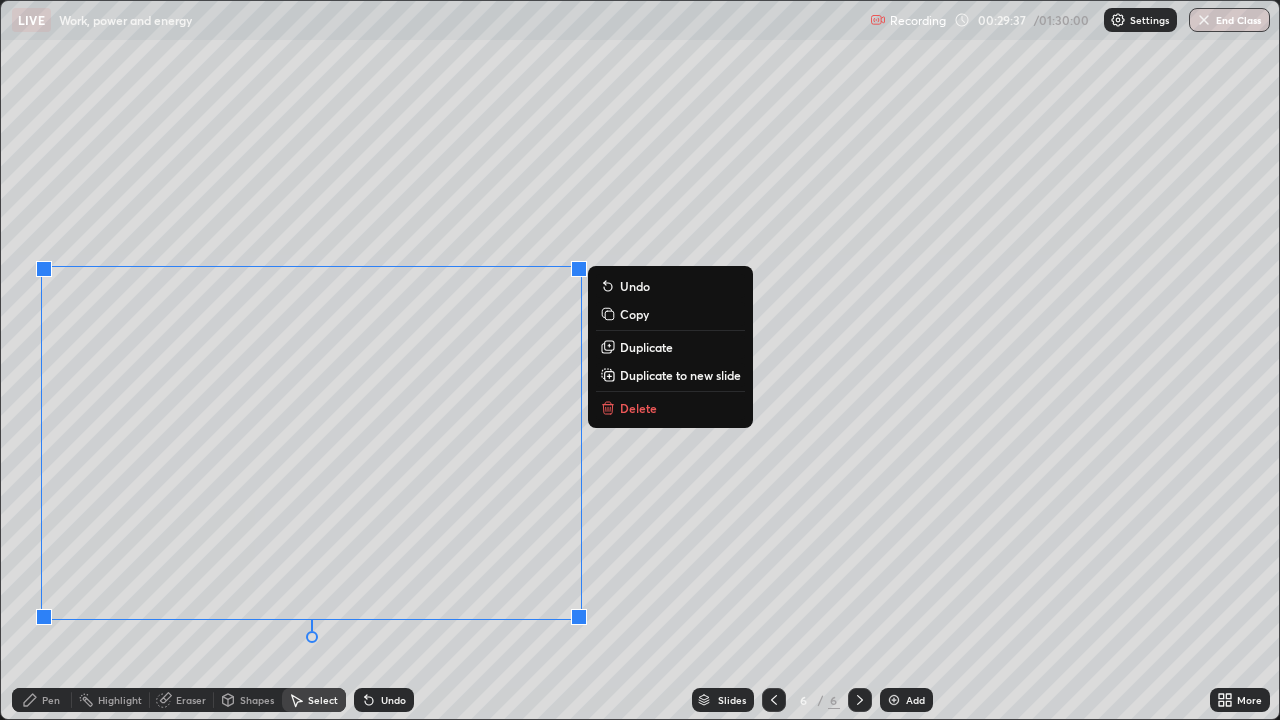 click on "Pen" at bounding box center [51, 700] 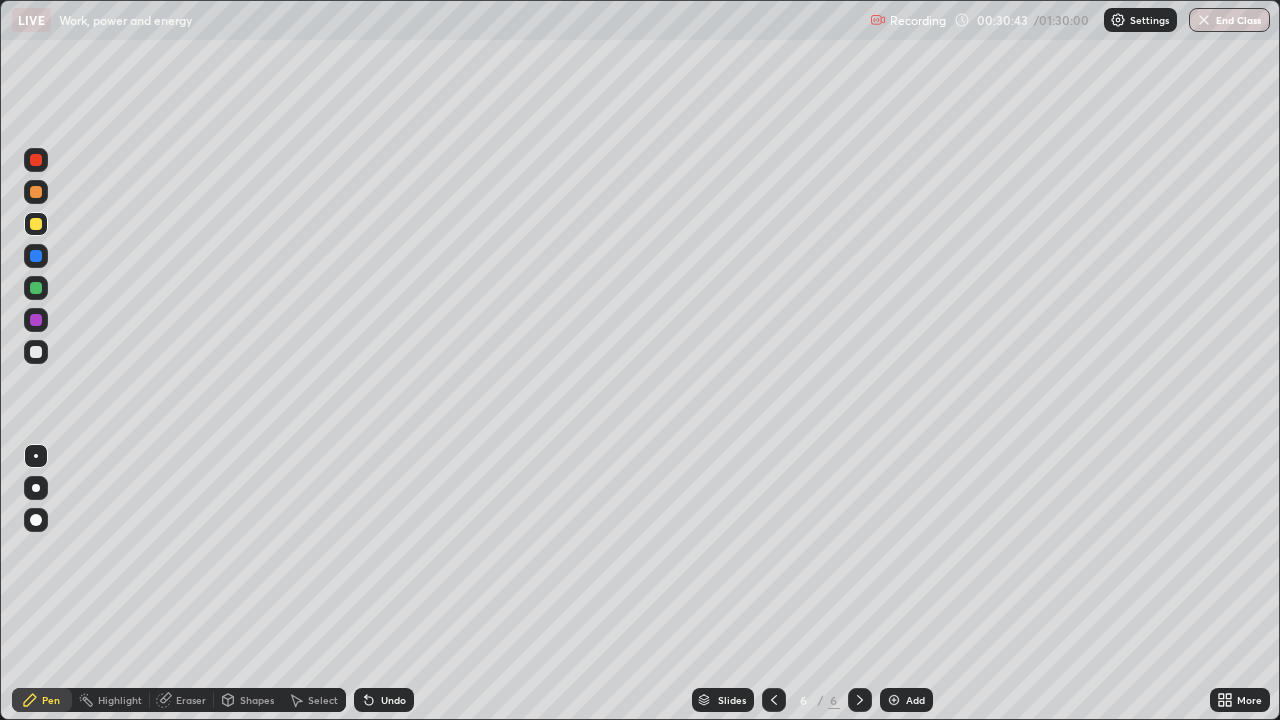 click on "Undo" at bounding box center (393, 700) 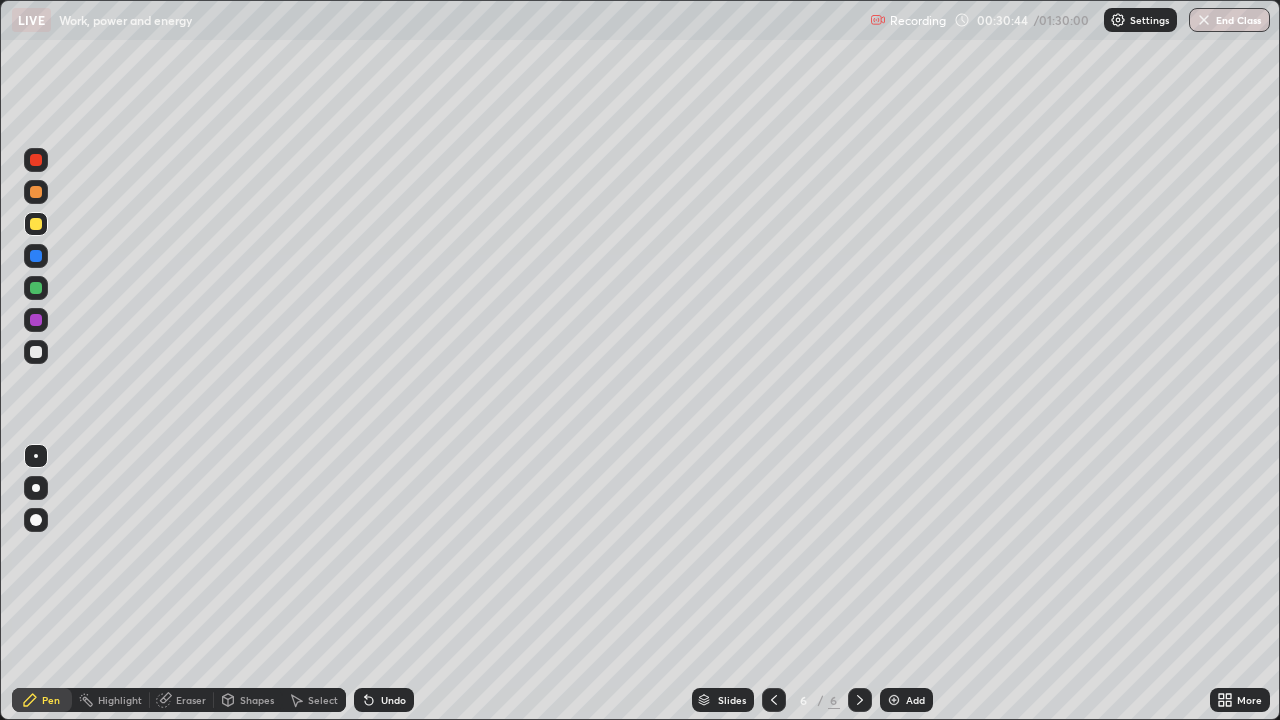 click on "Undo" at bounding box center [384, 700] 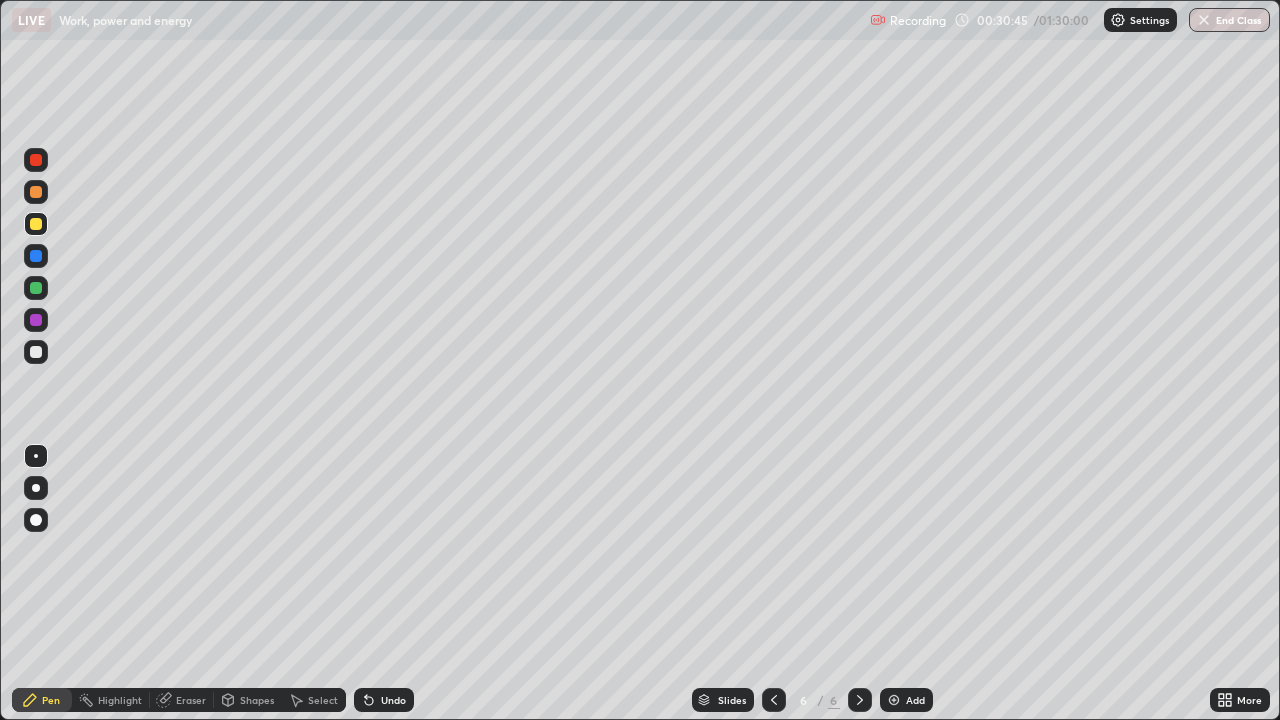 click on "Undo" at bounding box center (384, 700) 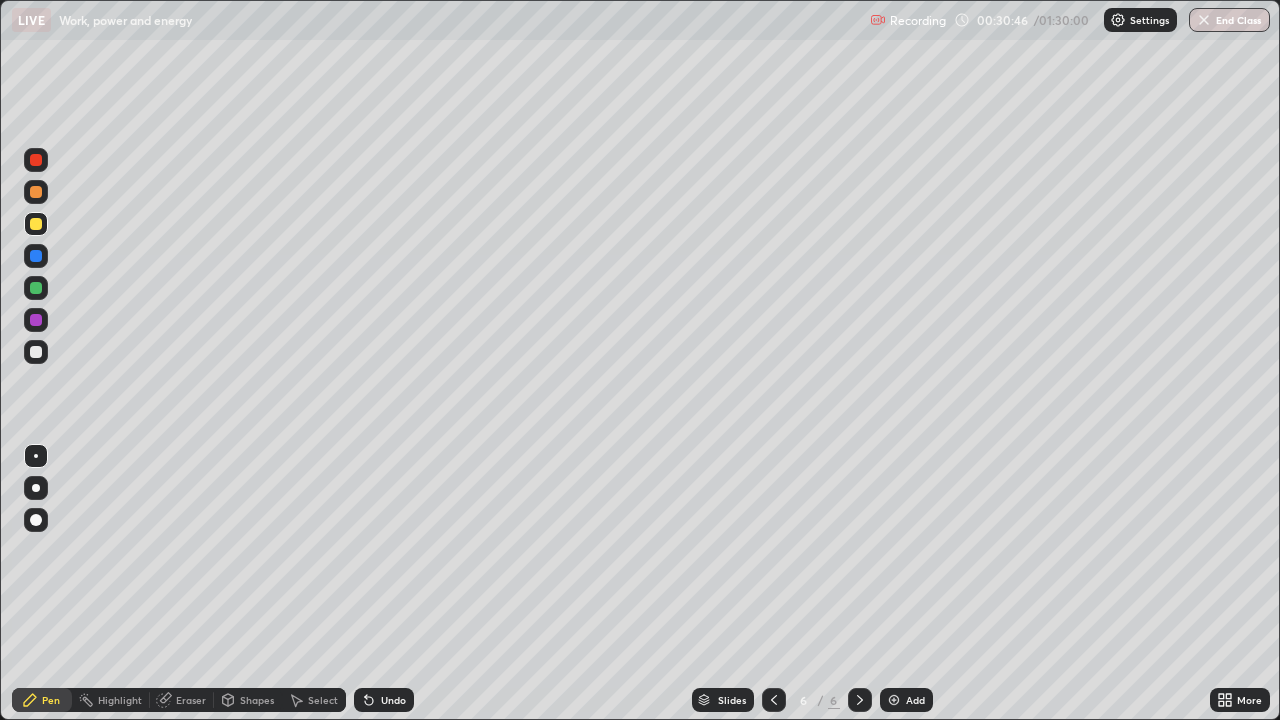 click on "Undo" at bounding box center (384, 700) 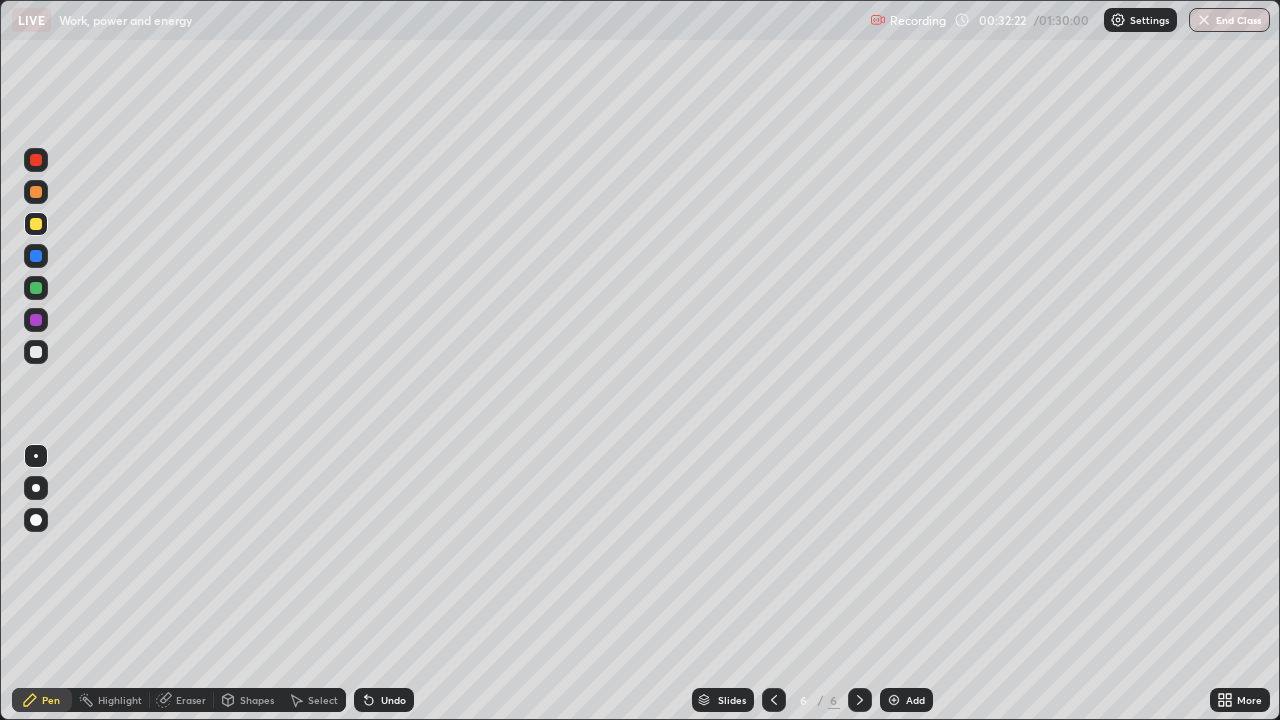click on "Undo" at bounding box center [384, 700] 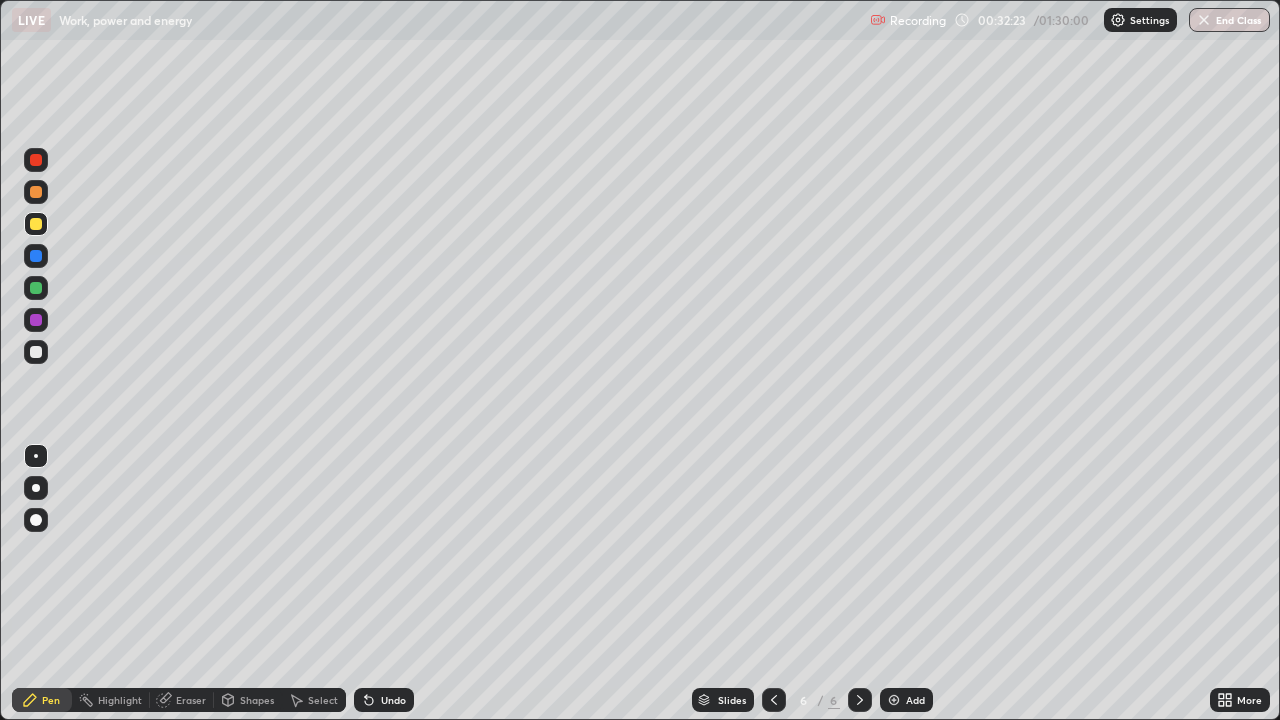 click on "Undo" at bounding box center [384, 700] 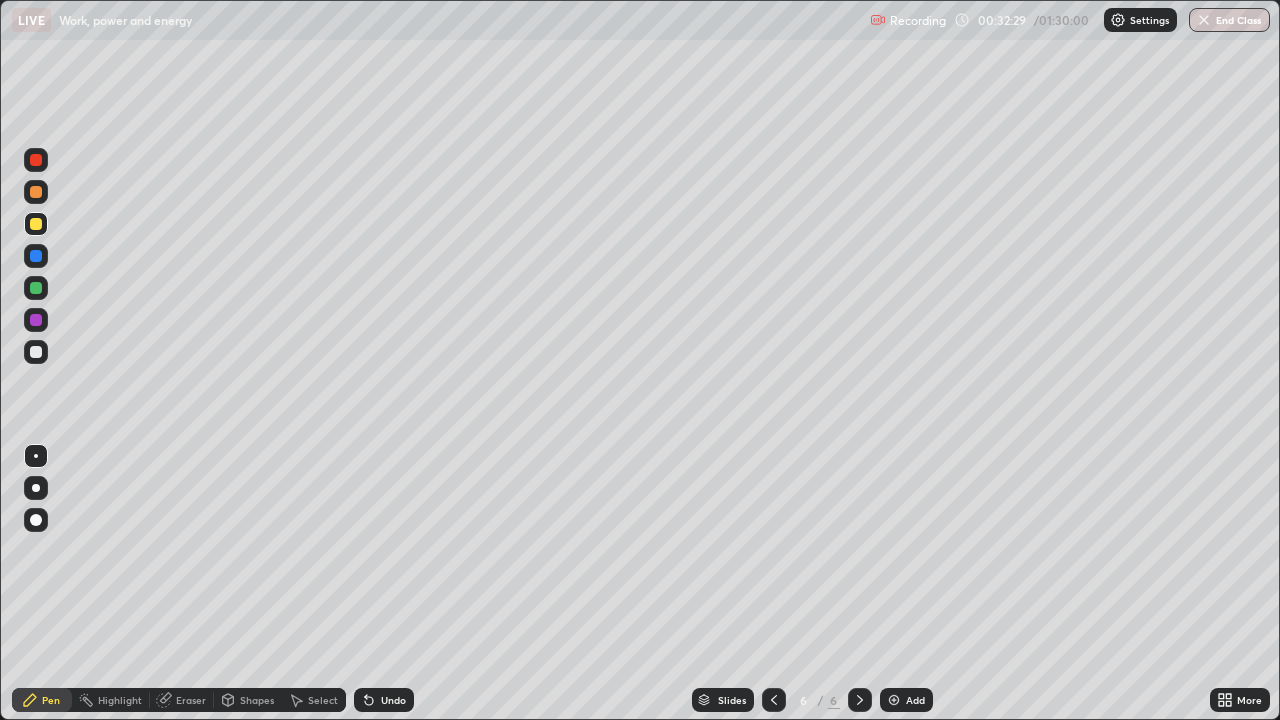 click on "Undo" at bounding box center [393, 700] 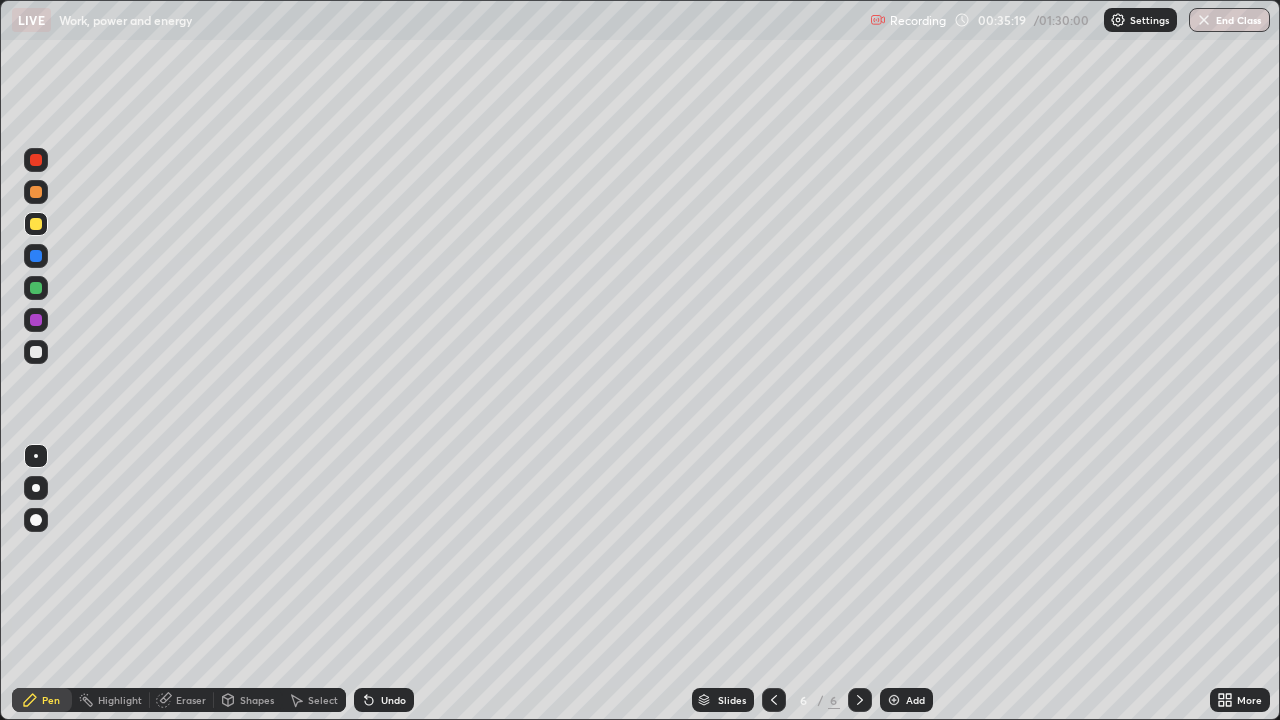 click on "Add" at bounding box center (906, 700) 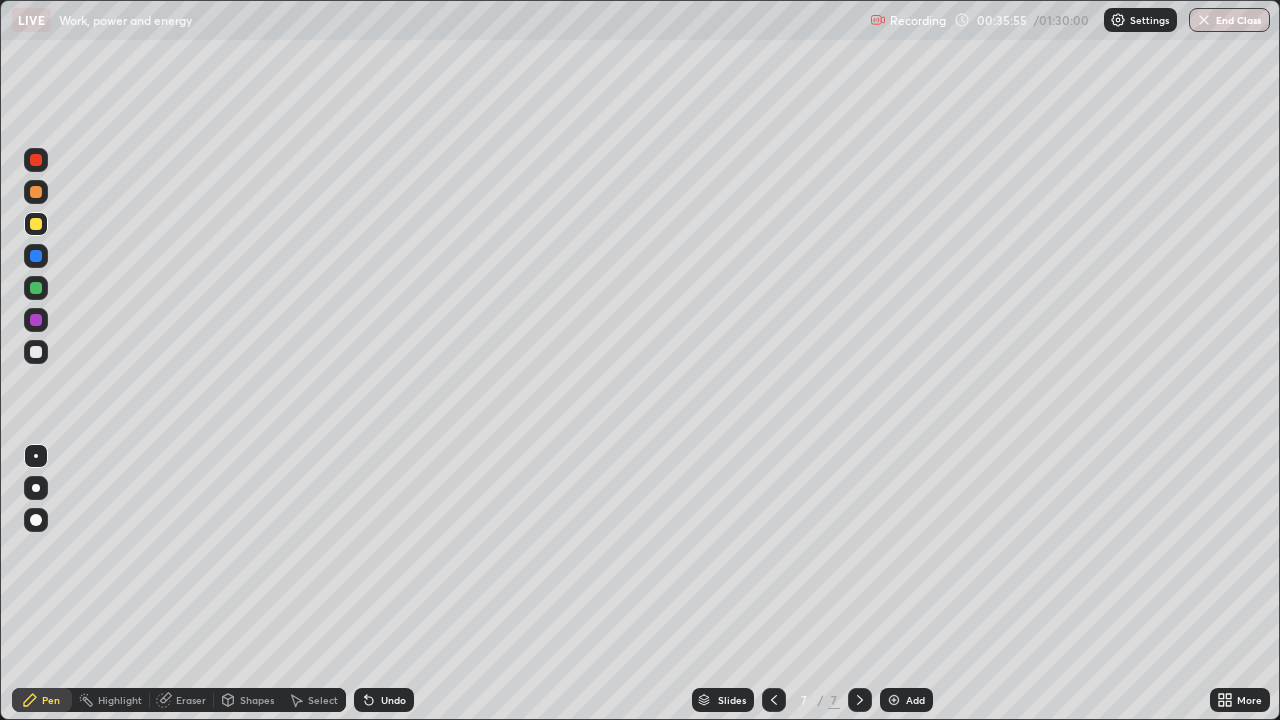 click at bounding box center [36, 192] 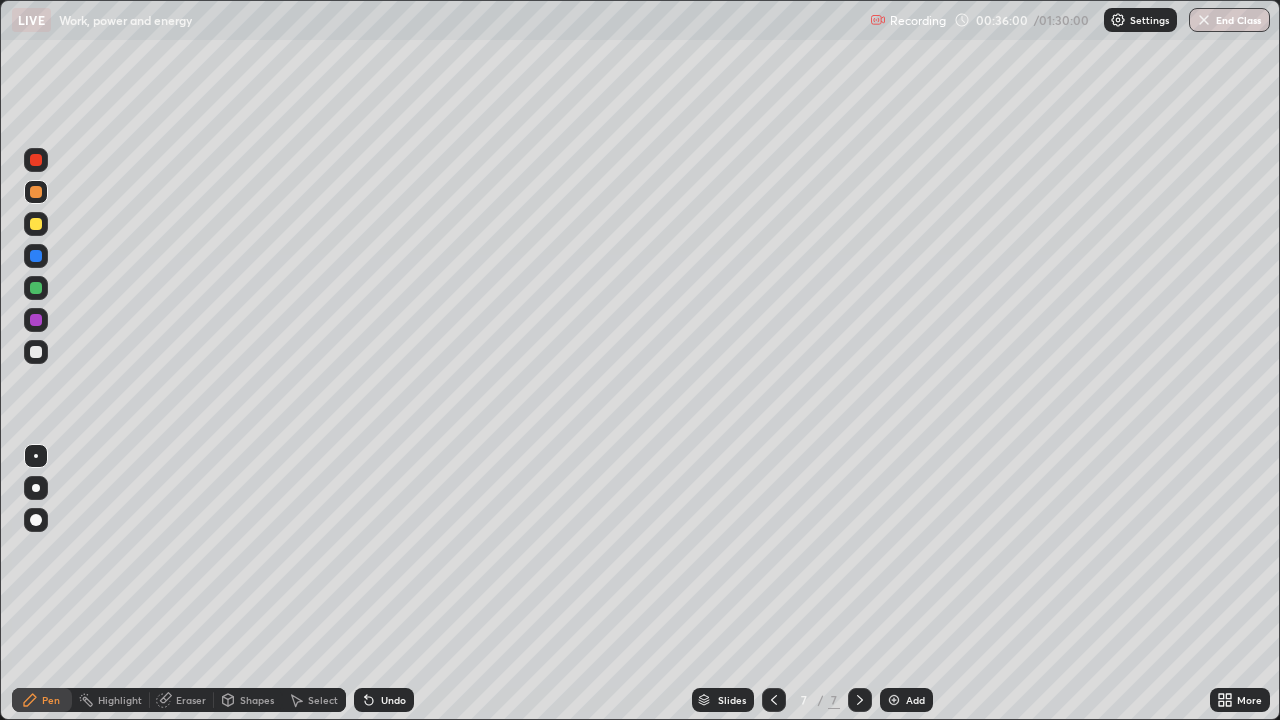 click on "Undo" at bounding box center [384, 700] 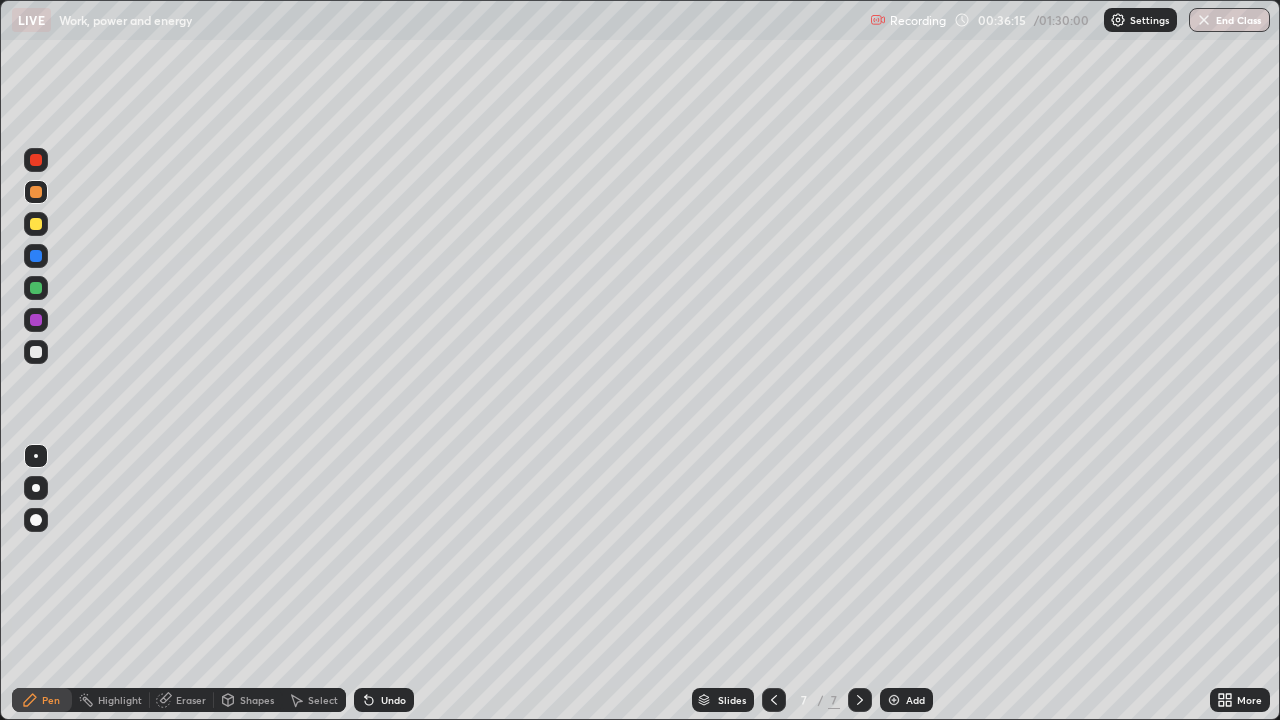 click 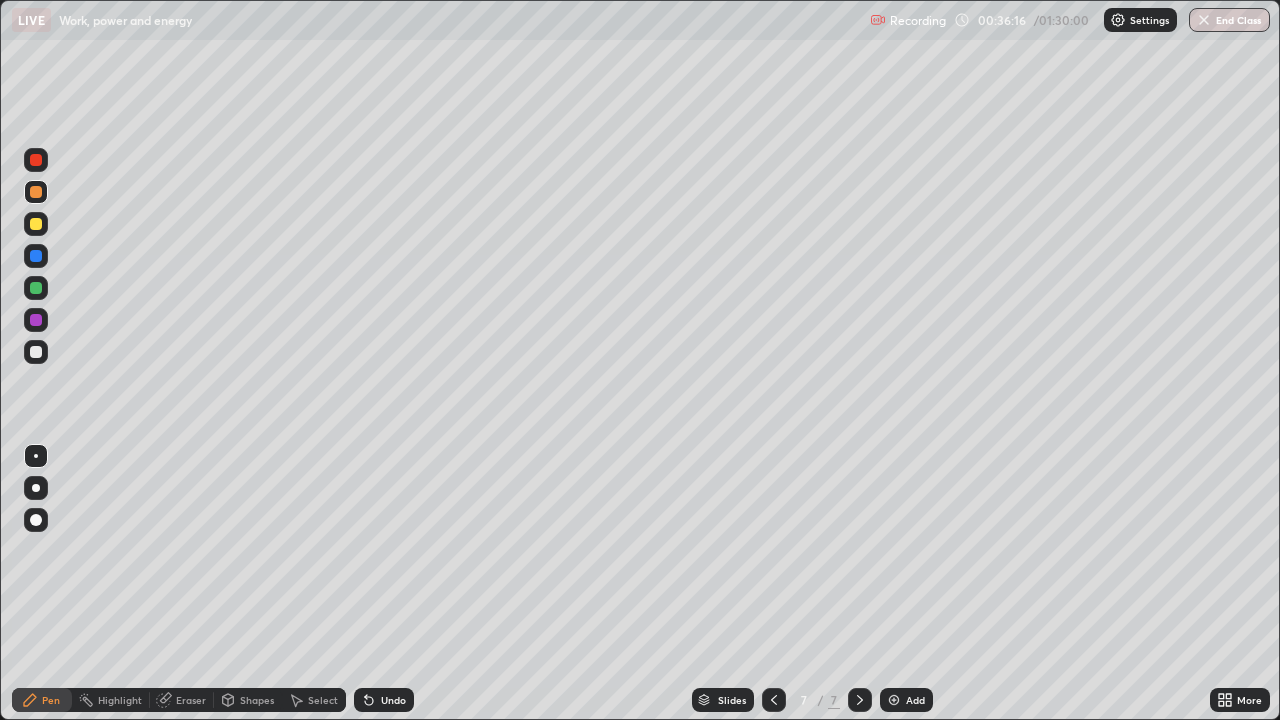 click on "Undo" at bounding box center [384, 700] 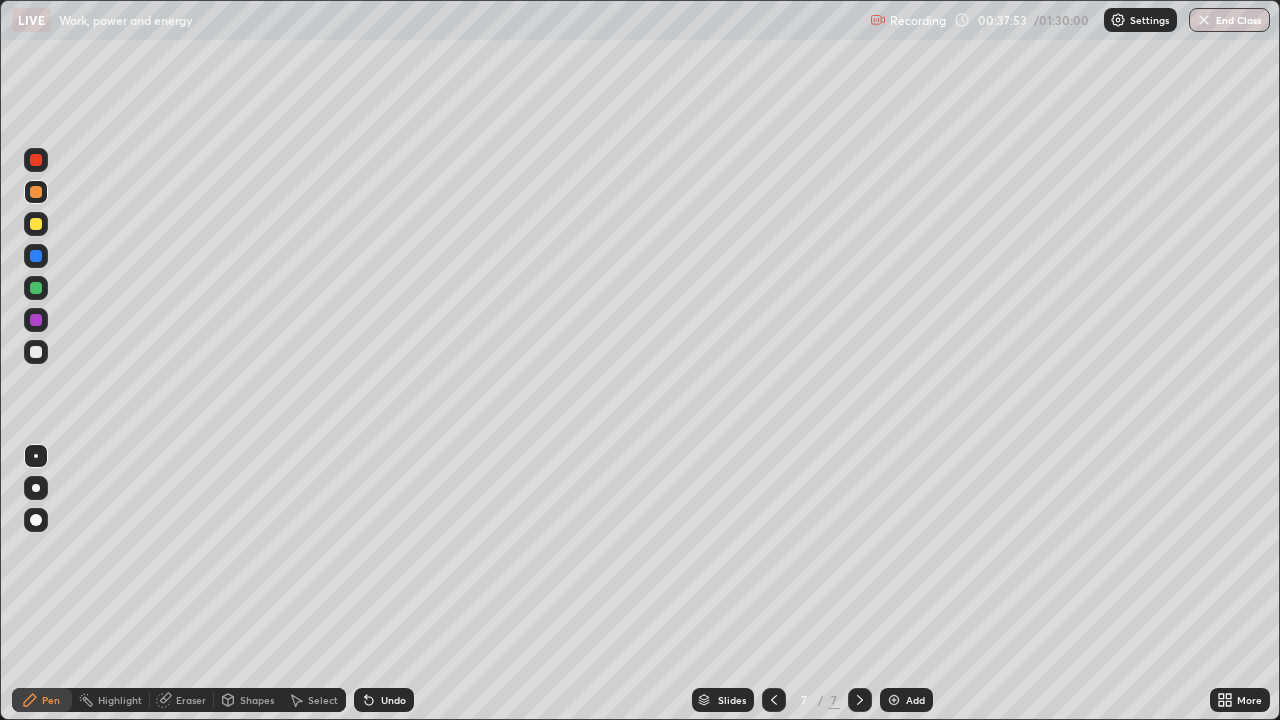 click on "Shapes" at bounding box center (257, 700) 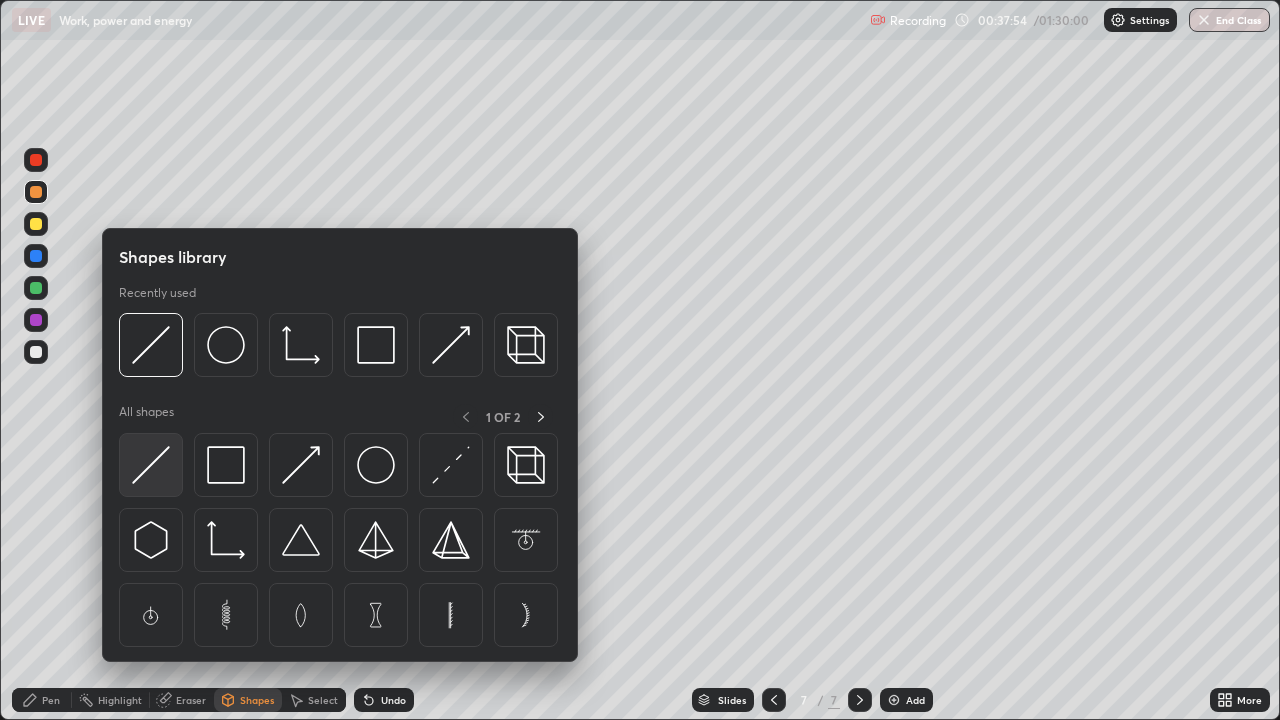 click at bounding box center [151, 465] 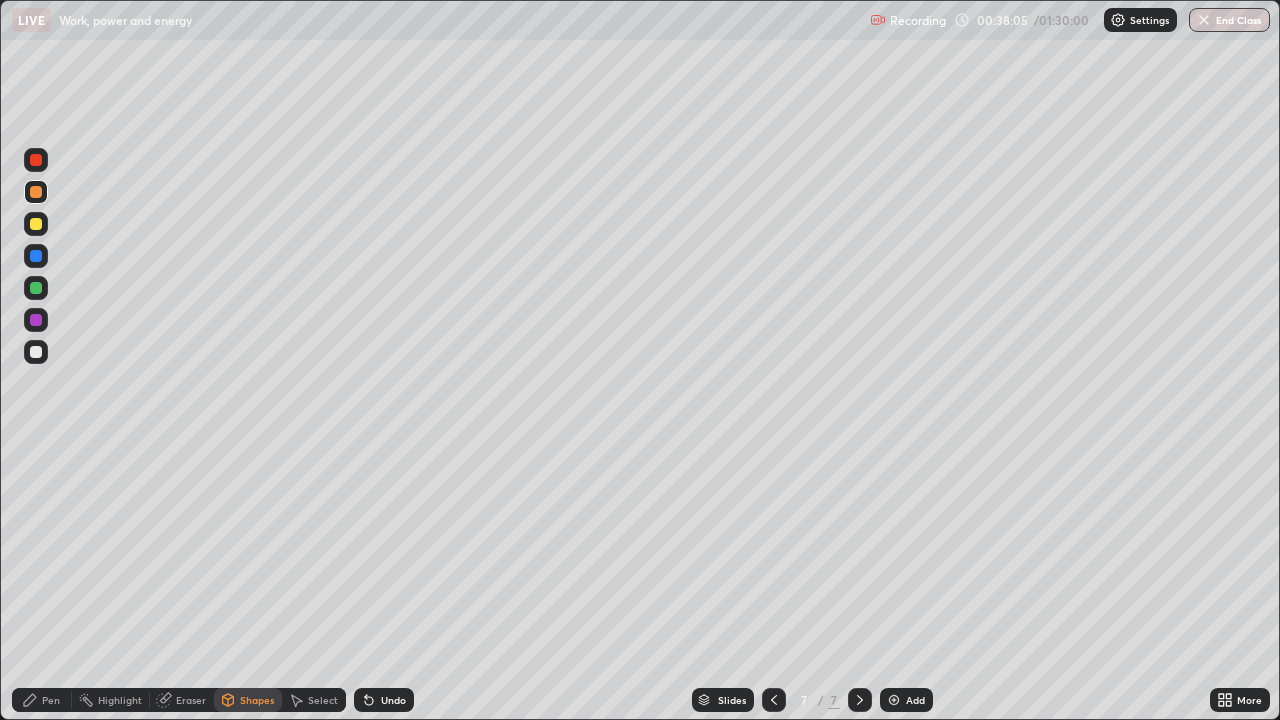 click on "Eraser" at bounding box center [191, 700] 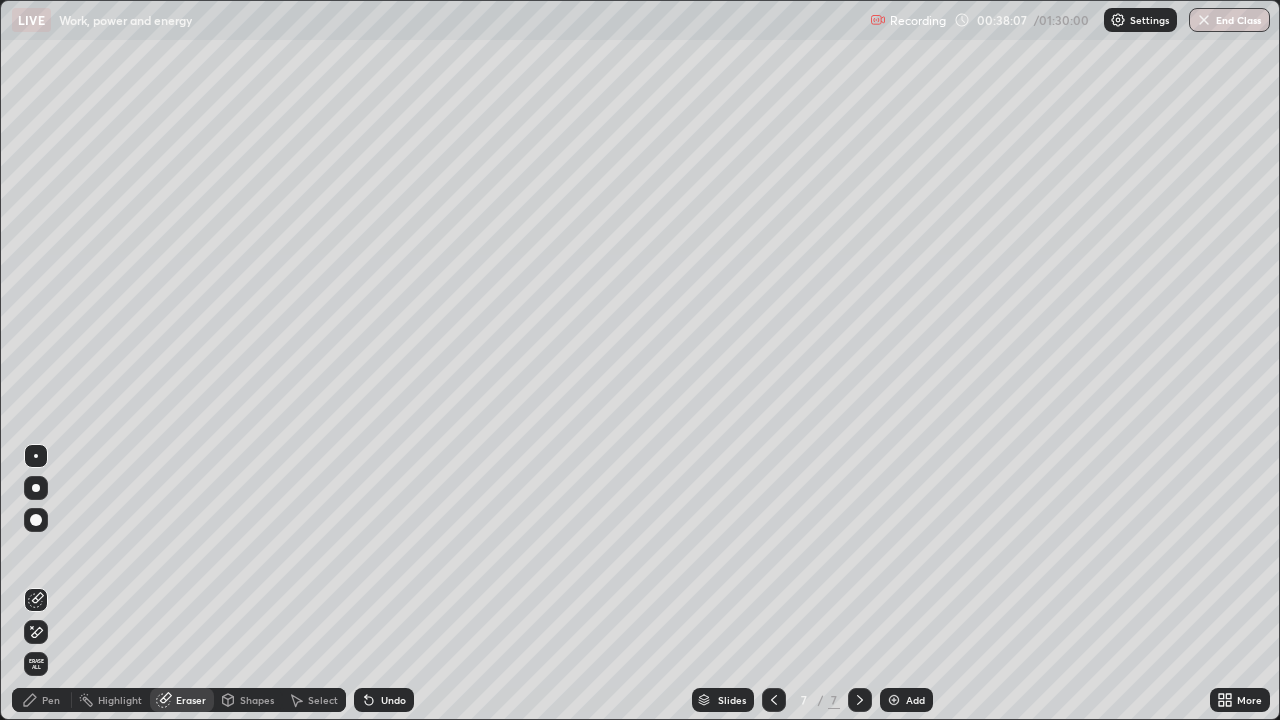 click on "Pen" at bounding box center (51, 700) 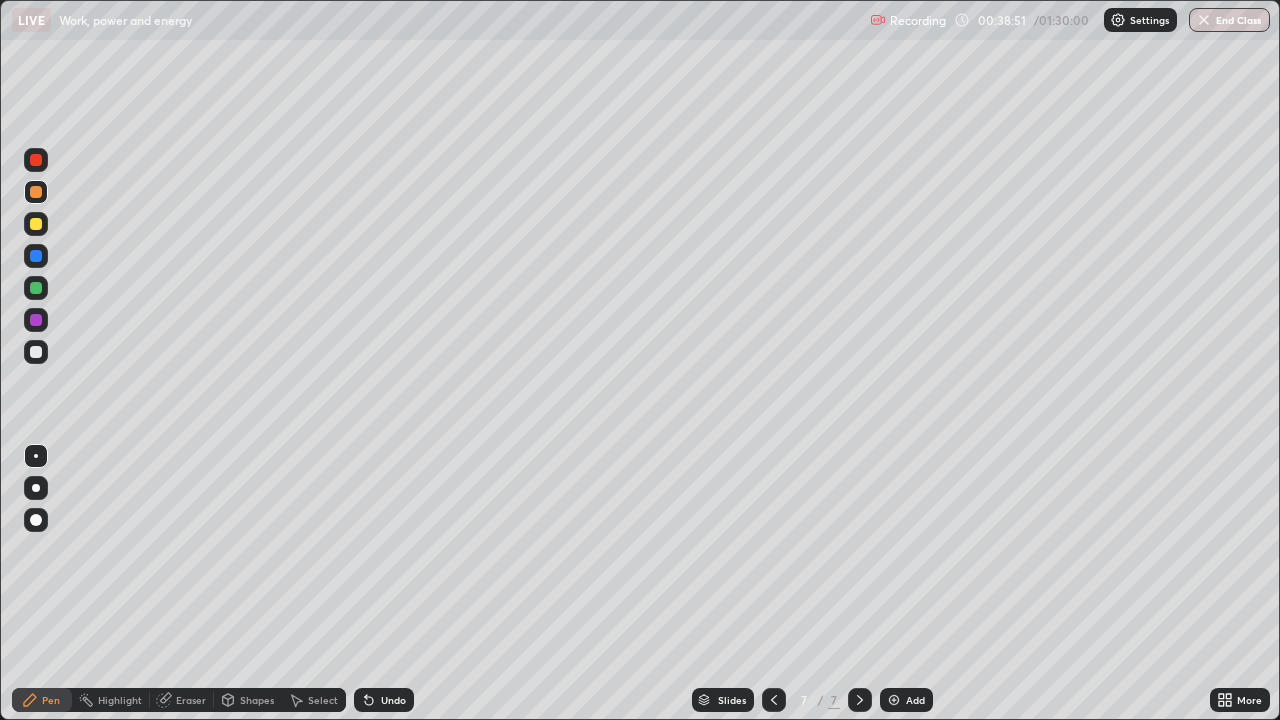 click on "Undo" at bounding box center [393, 700] 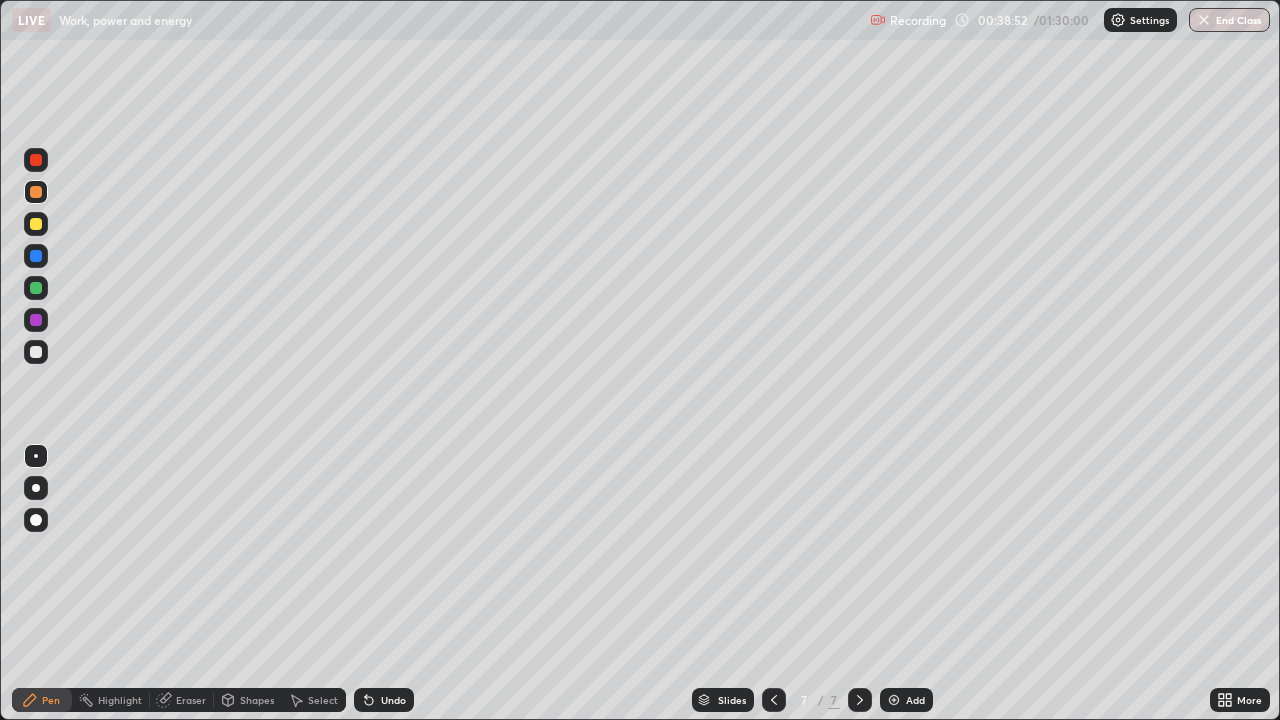 click on "Undo" at bounding box center (393, 700) 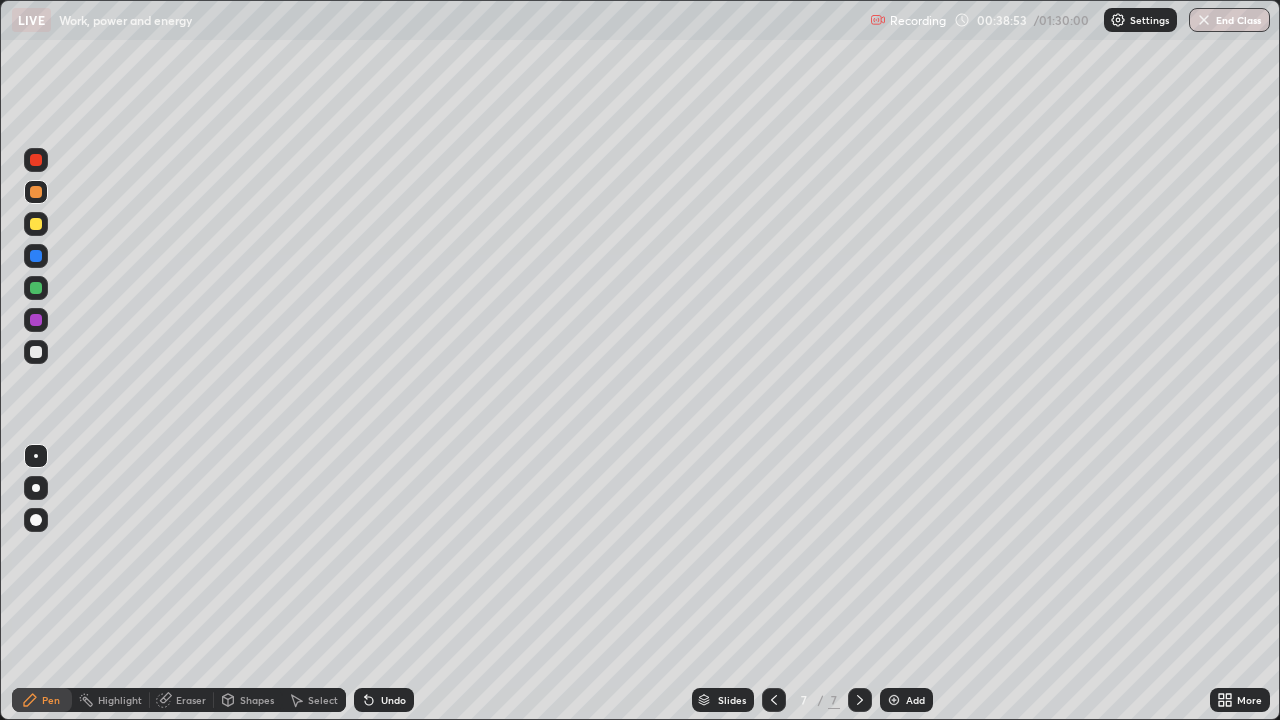 click on "Eraser" at bounding box center (191, 700) 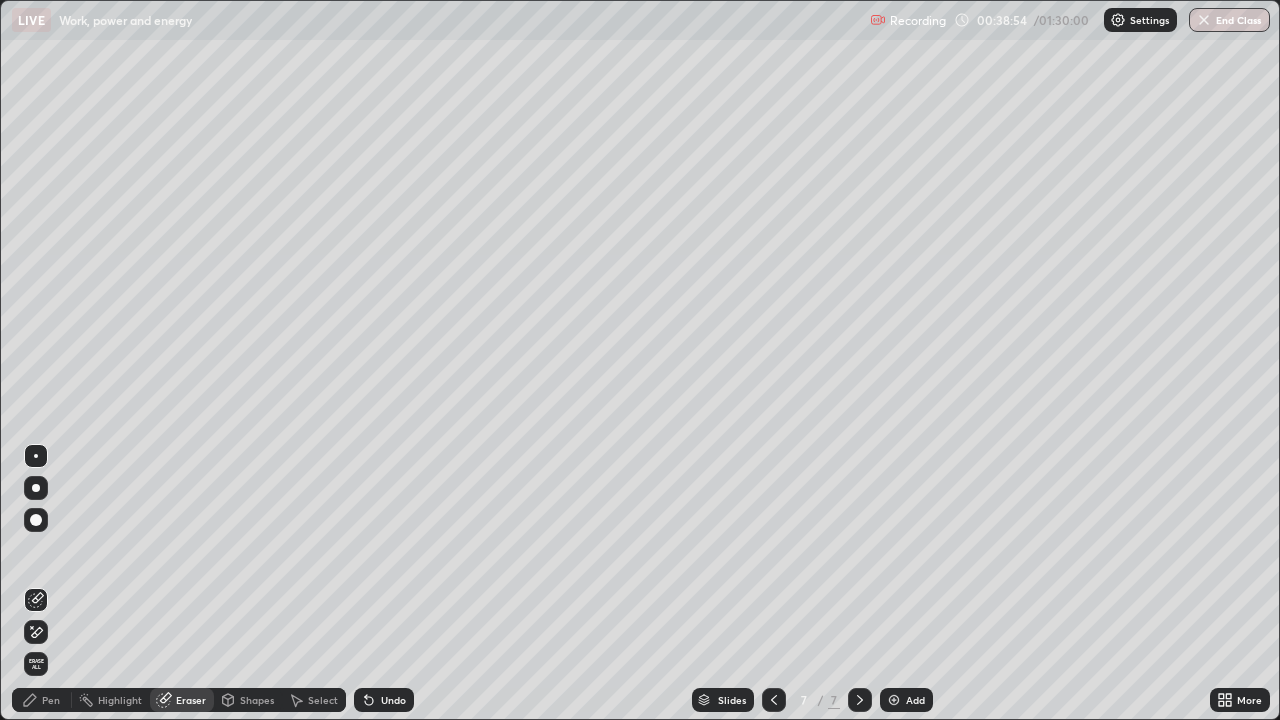 click on "Shapes" at bounding box center [257, 700] 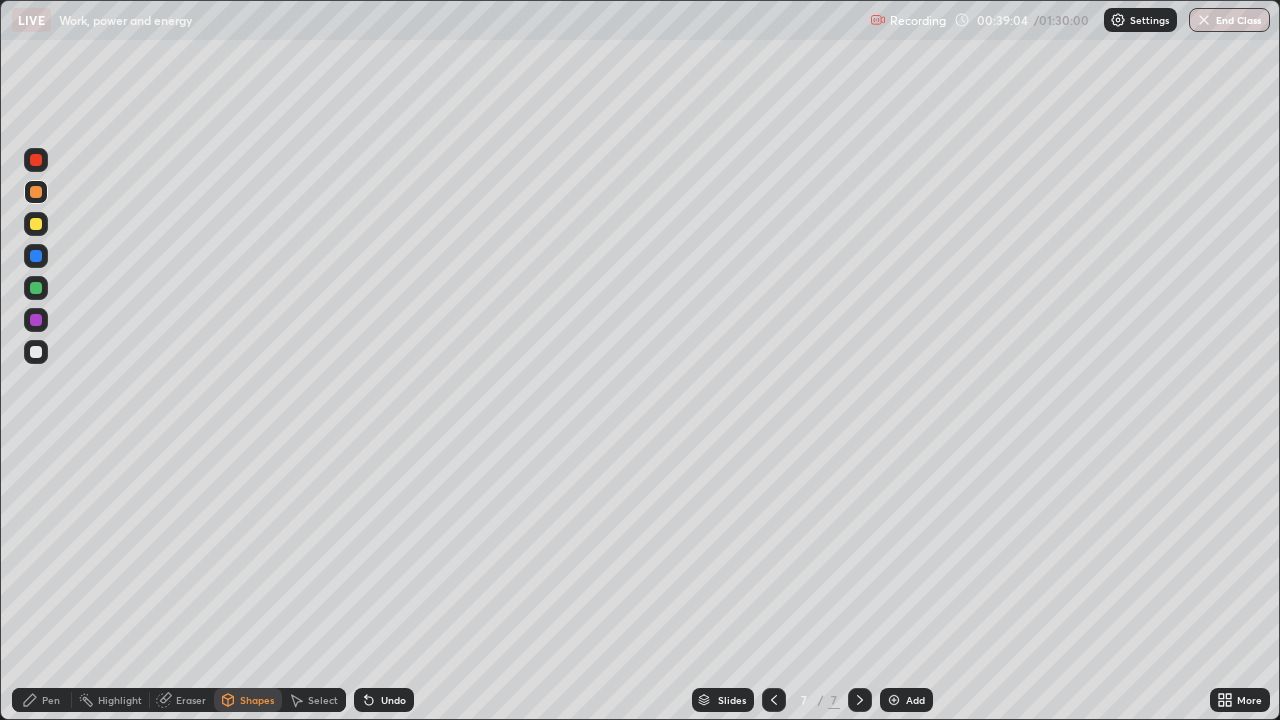 click on "Pen" at bounding box center [42, 700] 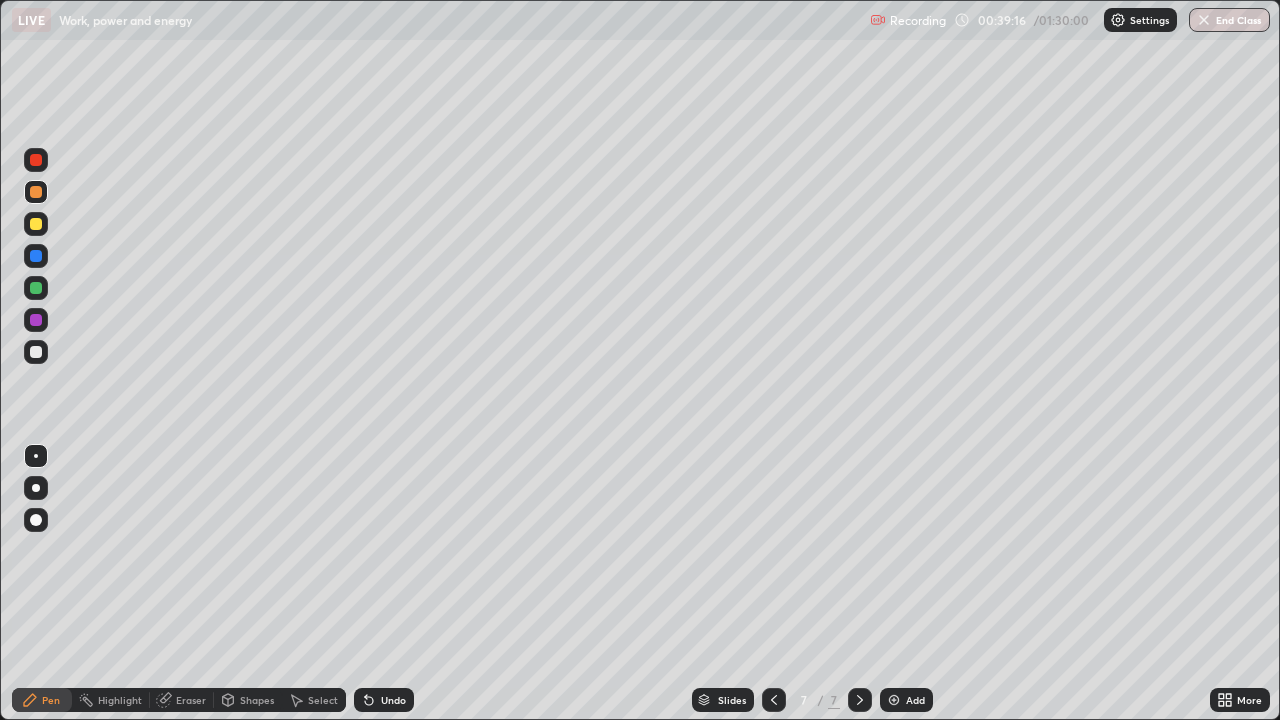 click on "Undo" at bounding box center [384, 700] 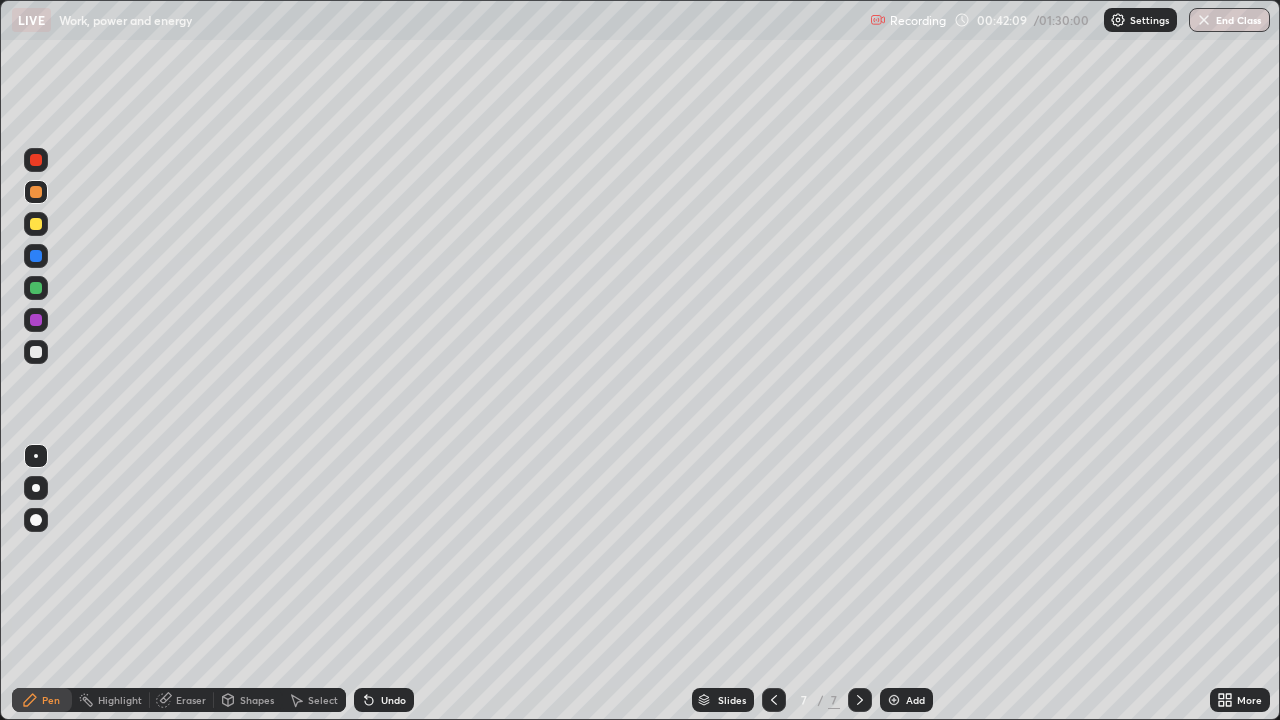 click at bounding box center (36, 288) 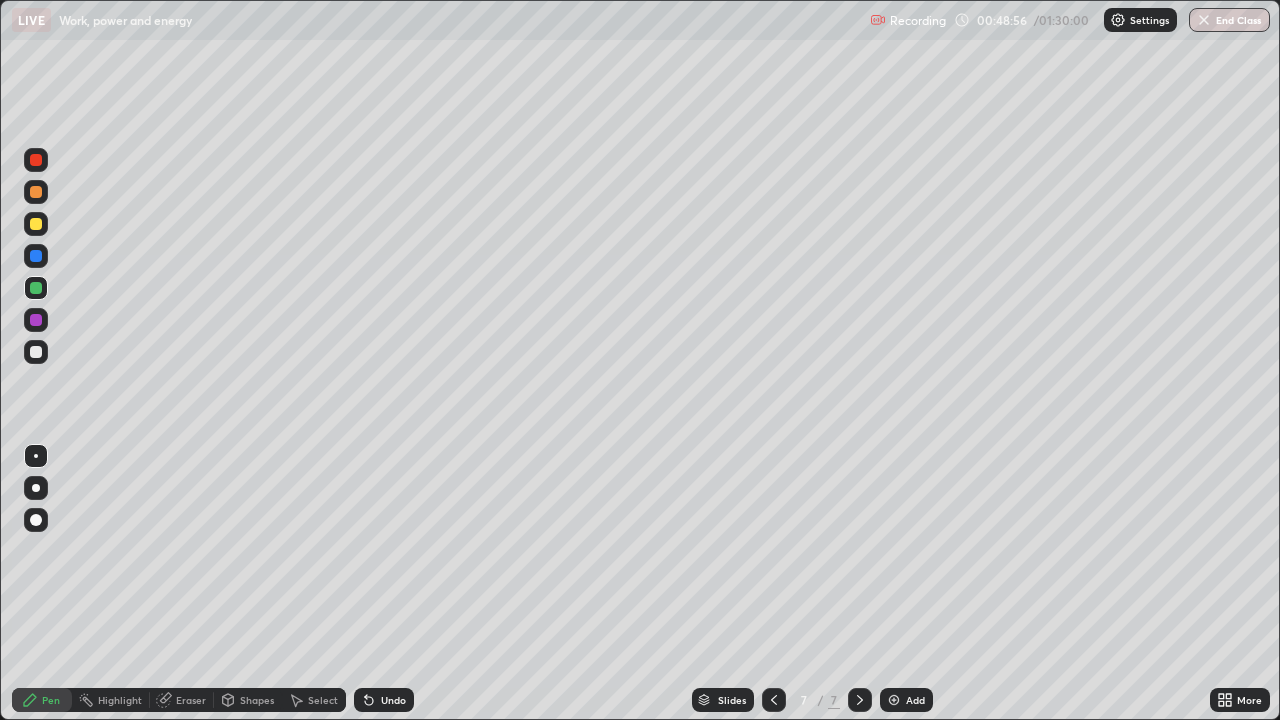 click on "Add" at bounding box center (915, 700) 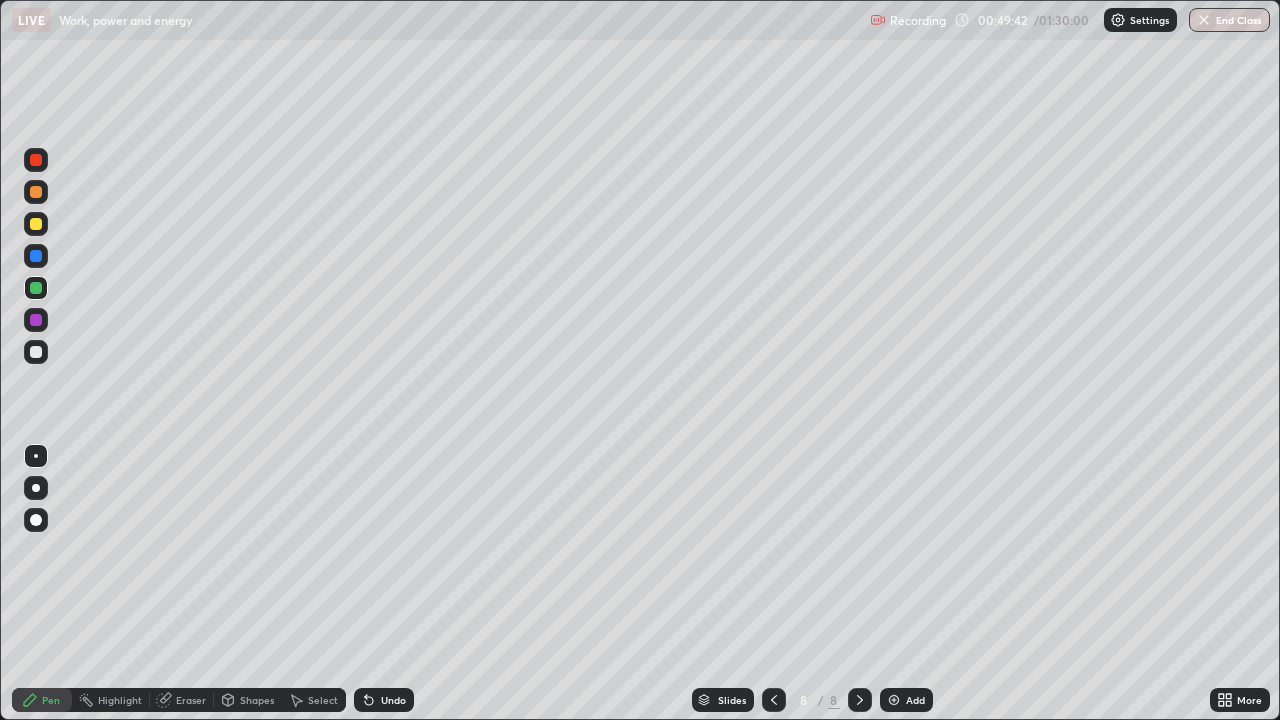 click at bounding box center [36, 224] 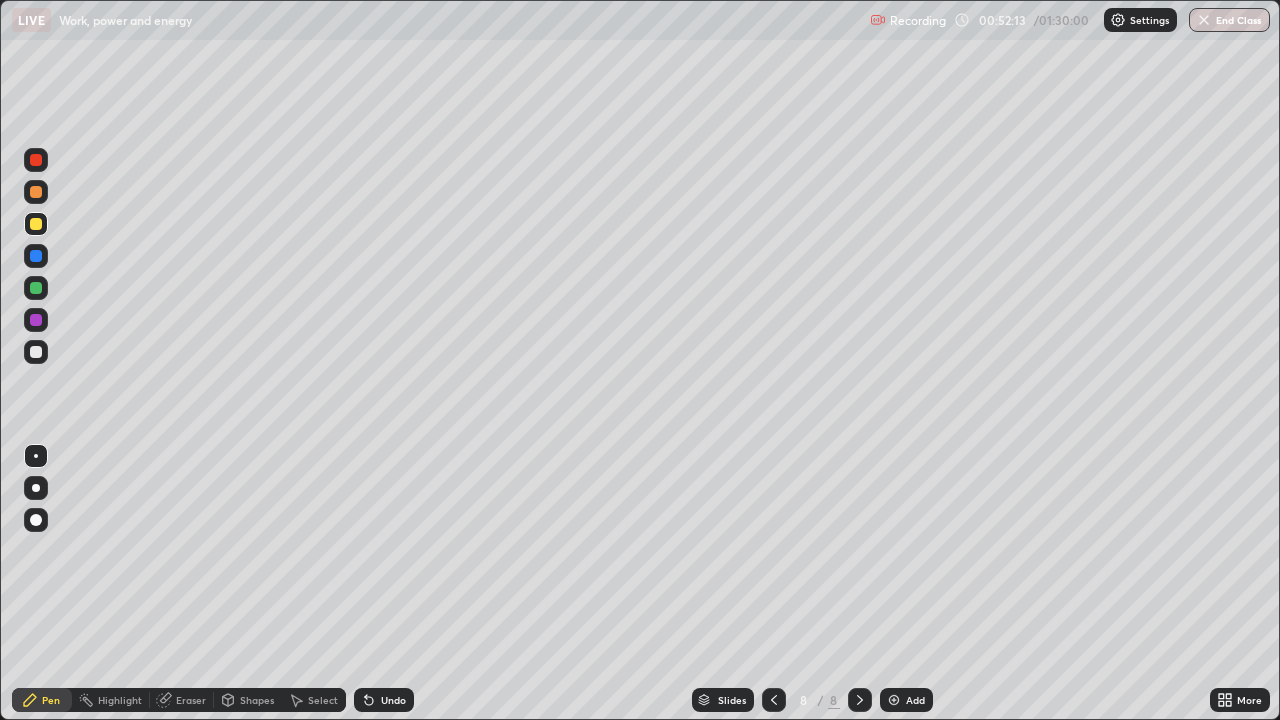 click on "Select" at bounding box center [323, 700] 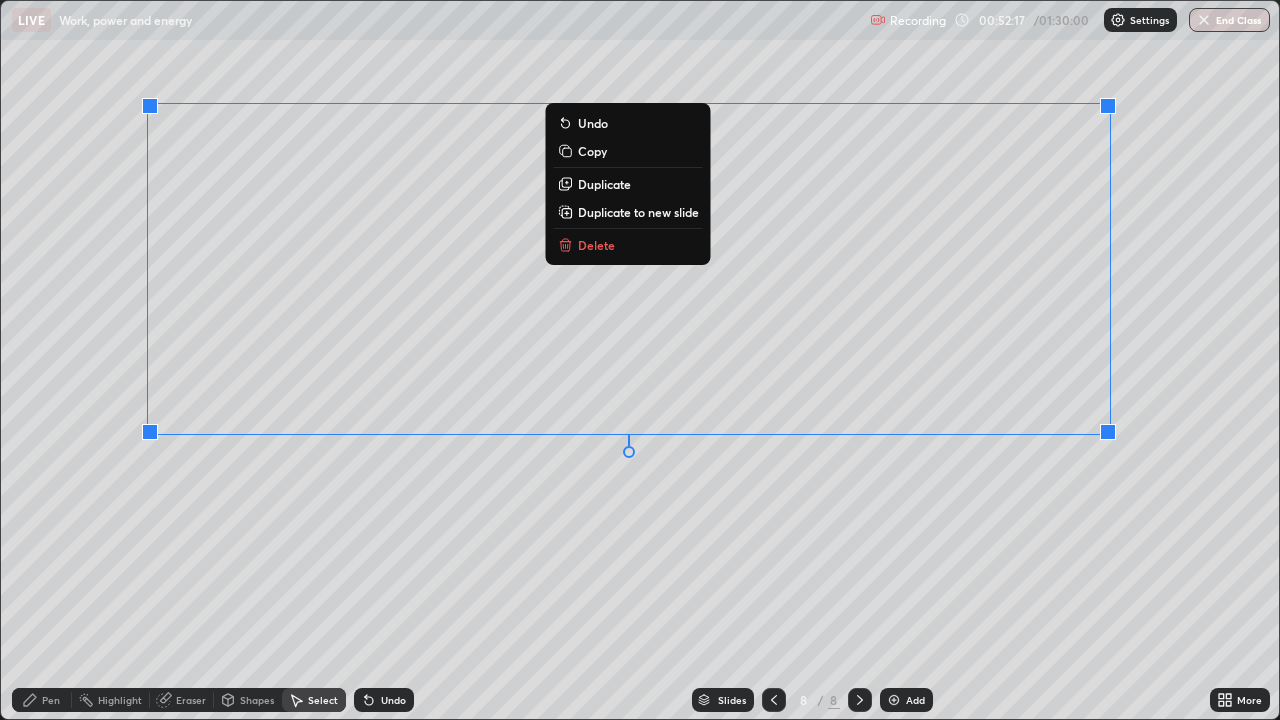 click on "Delete" at bounding box center (596, 245) 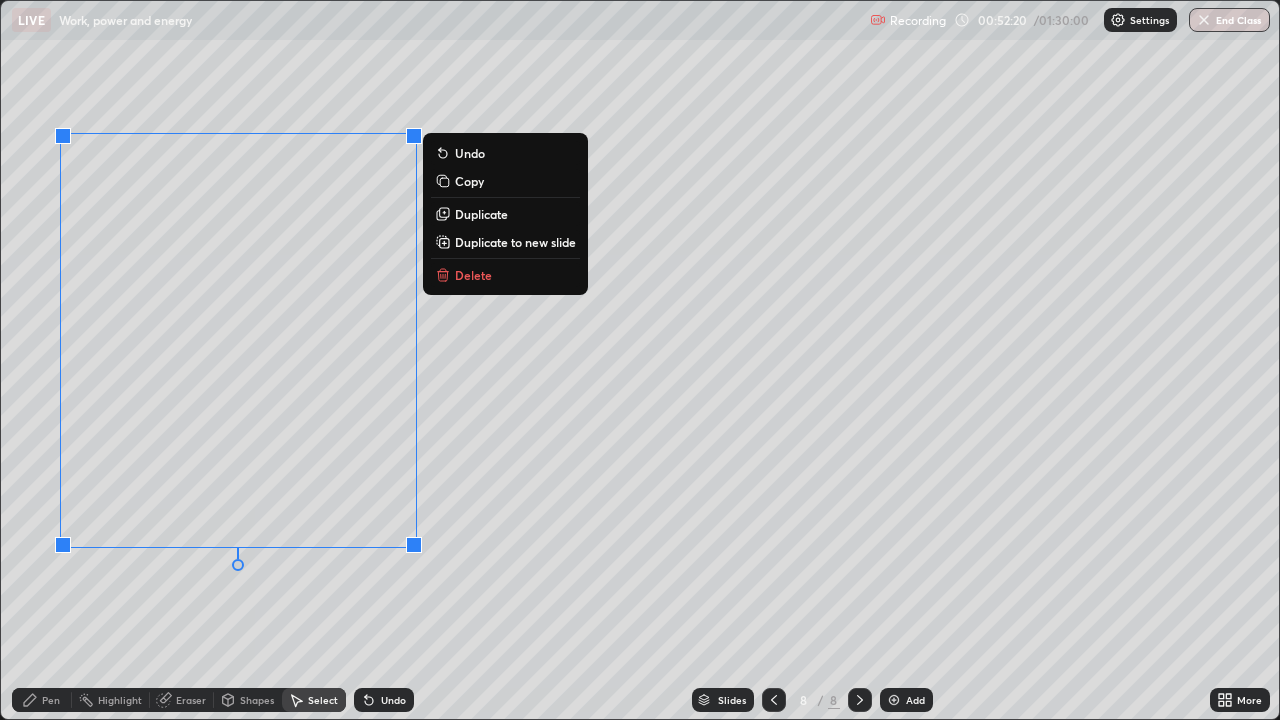 click on "Delete" at bounding box center (473, 275) 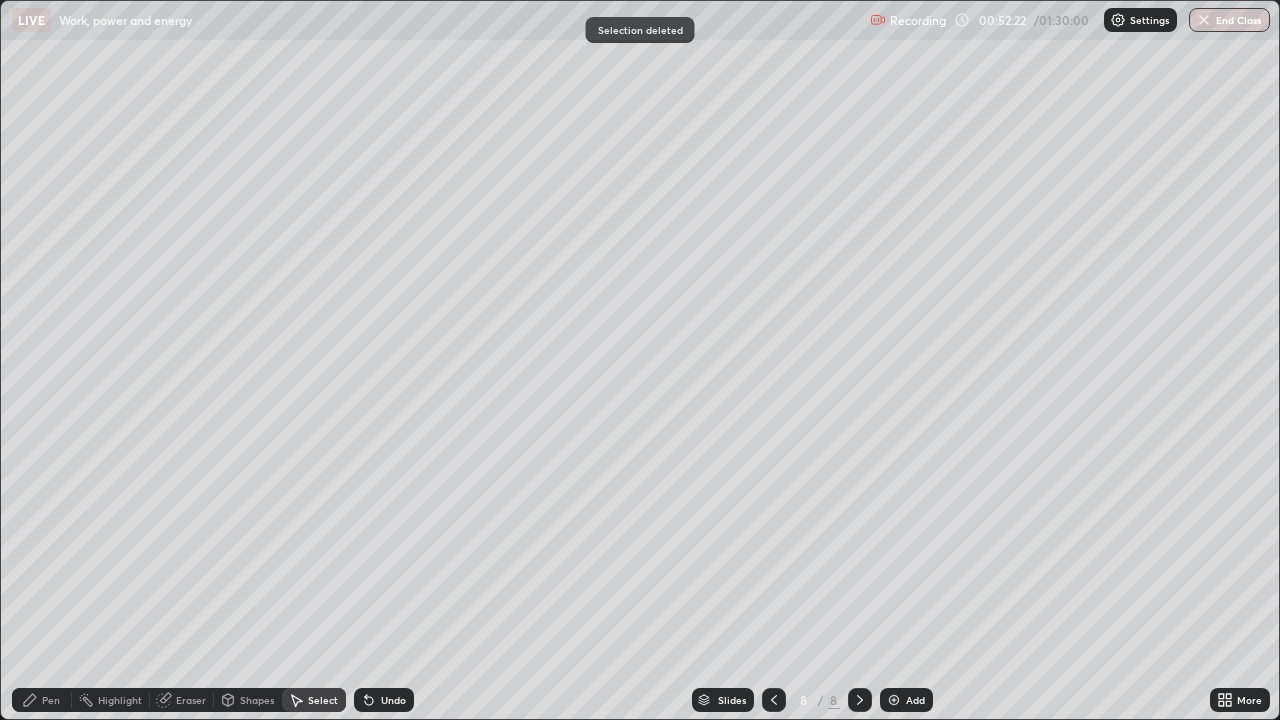 click on "Pen" at bounding box center (51, 700) 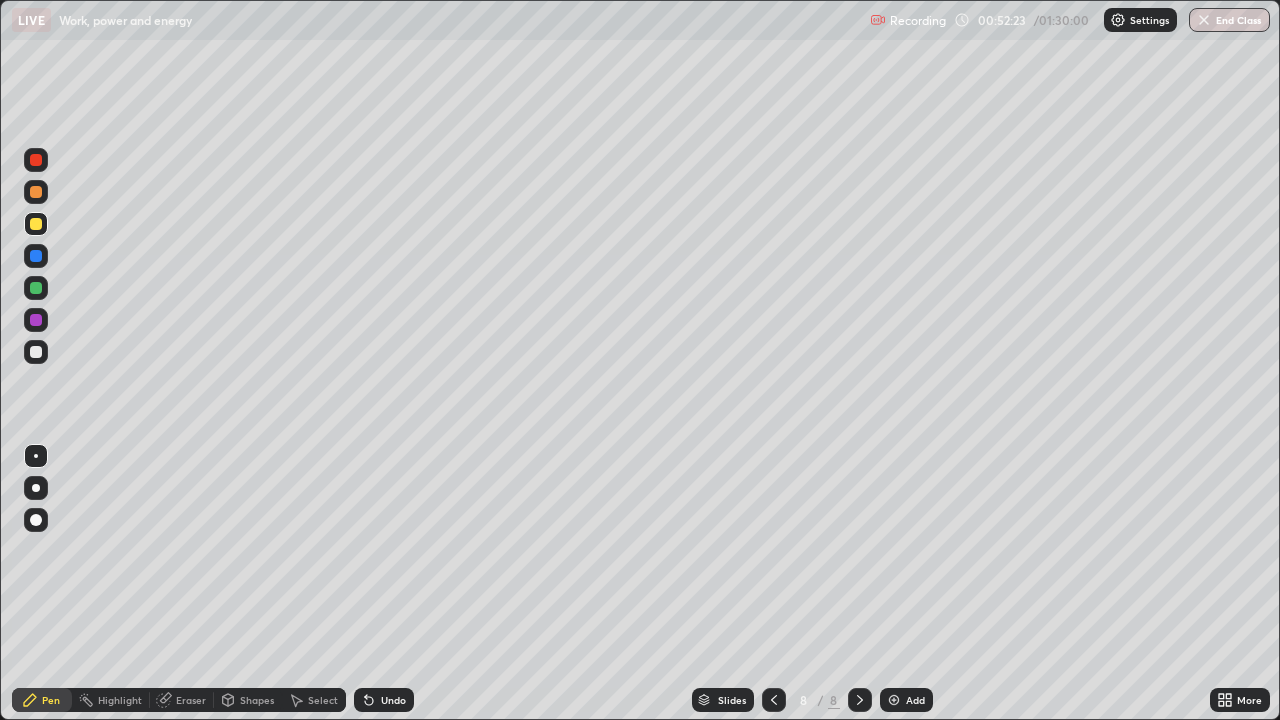 click at bounding box center (36, 224) 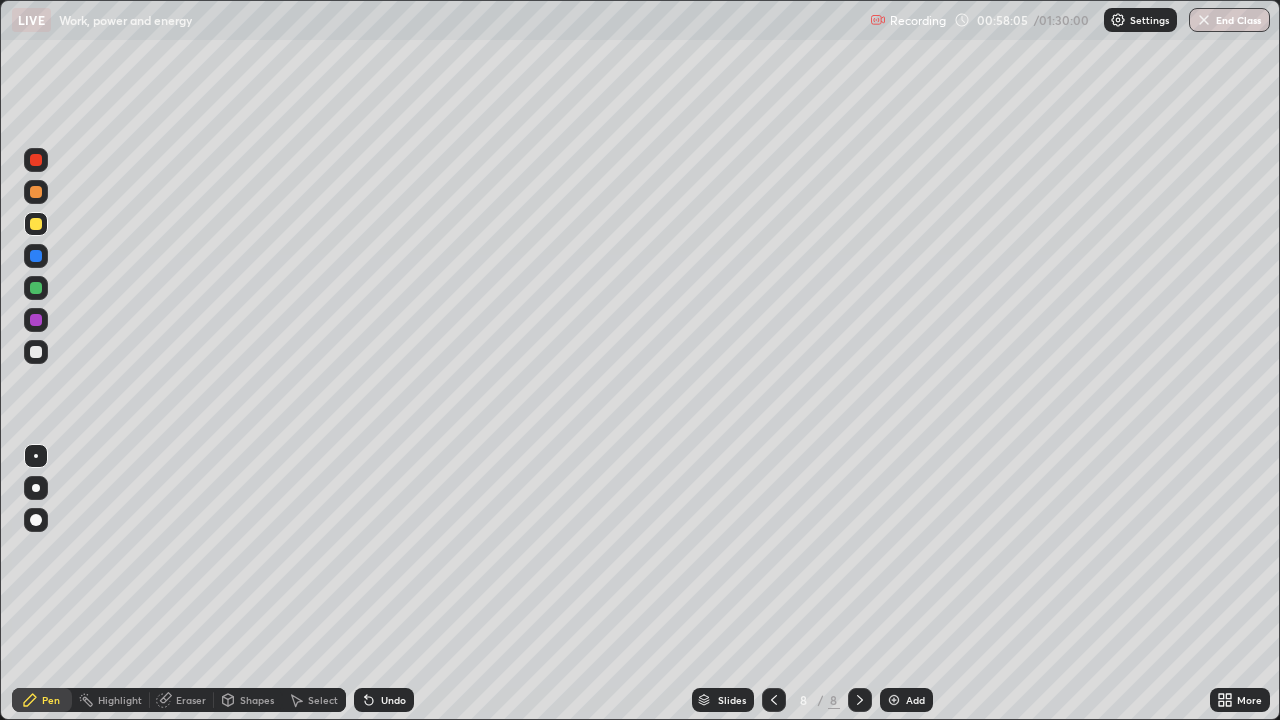click on "Undo" at bounding box center [393, 700] 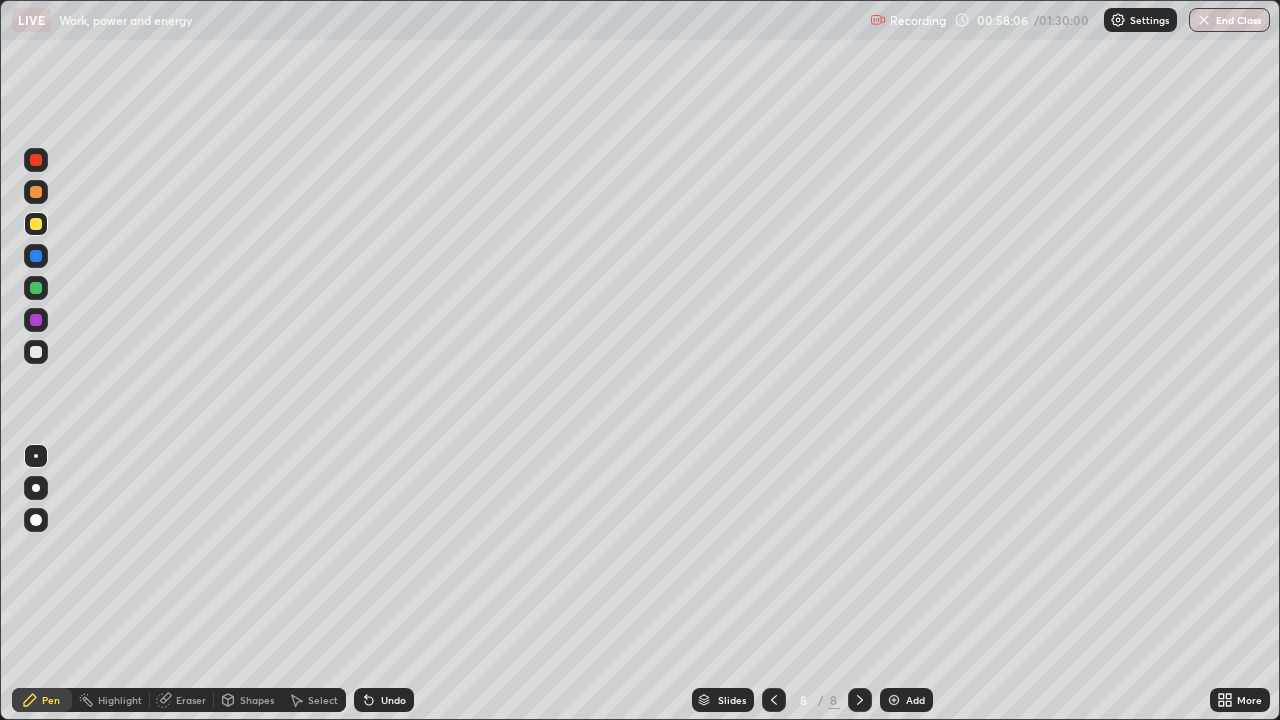 click on "Undo" at bounding box center (384, 700) 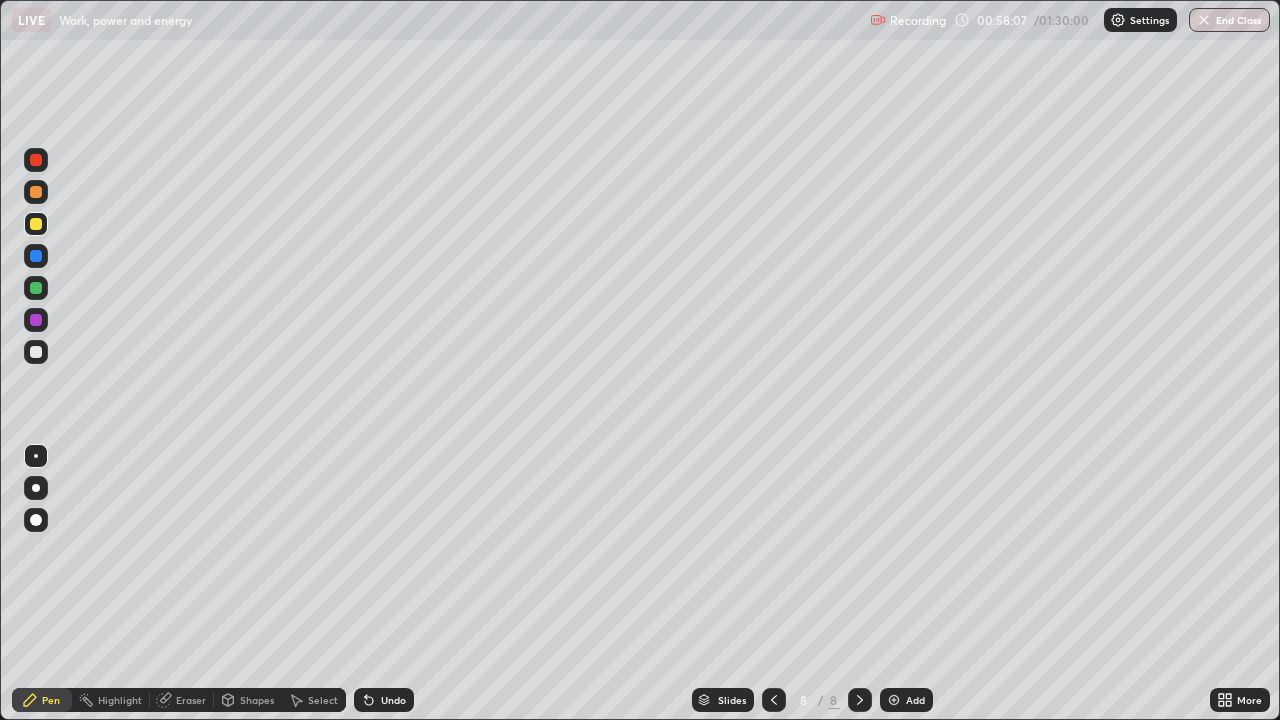 click on "Undo" at bounding box center [393, 700] 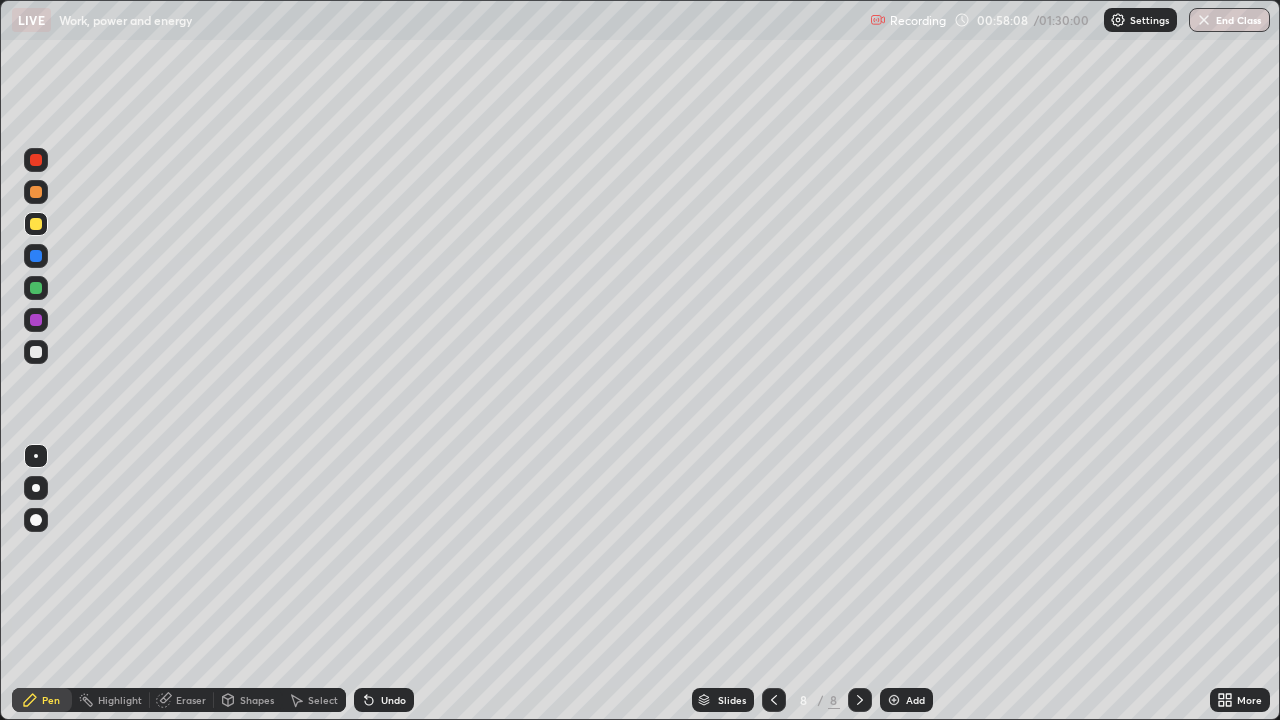 click at bounding box center [36, 352] 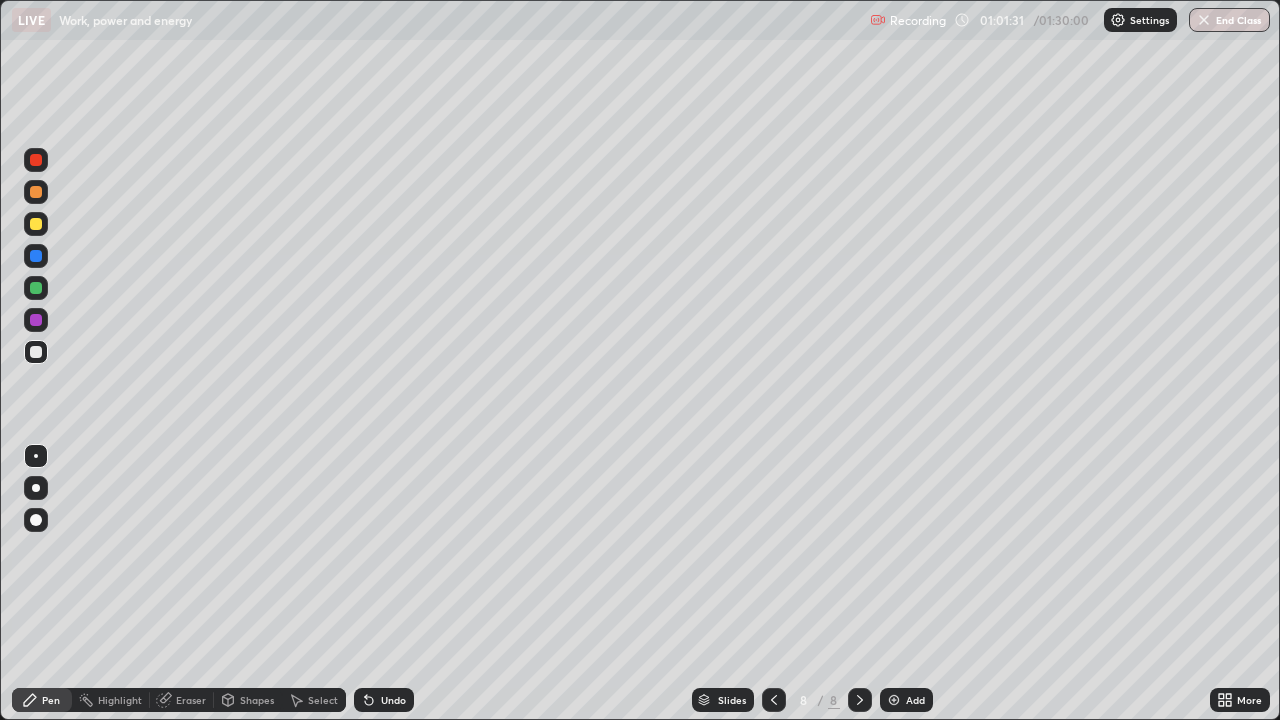click at bounding box center [894, 700] 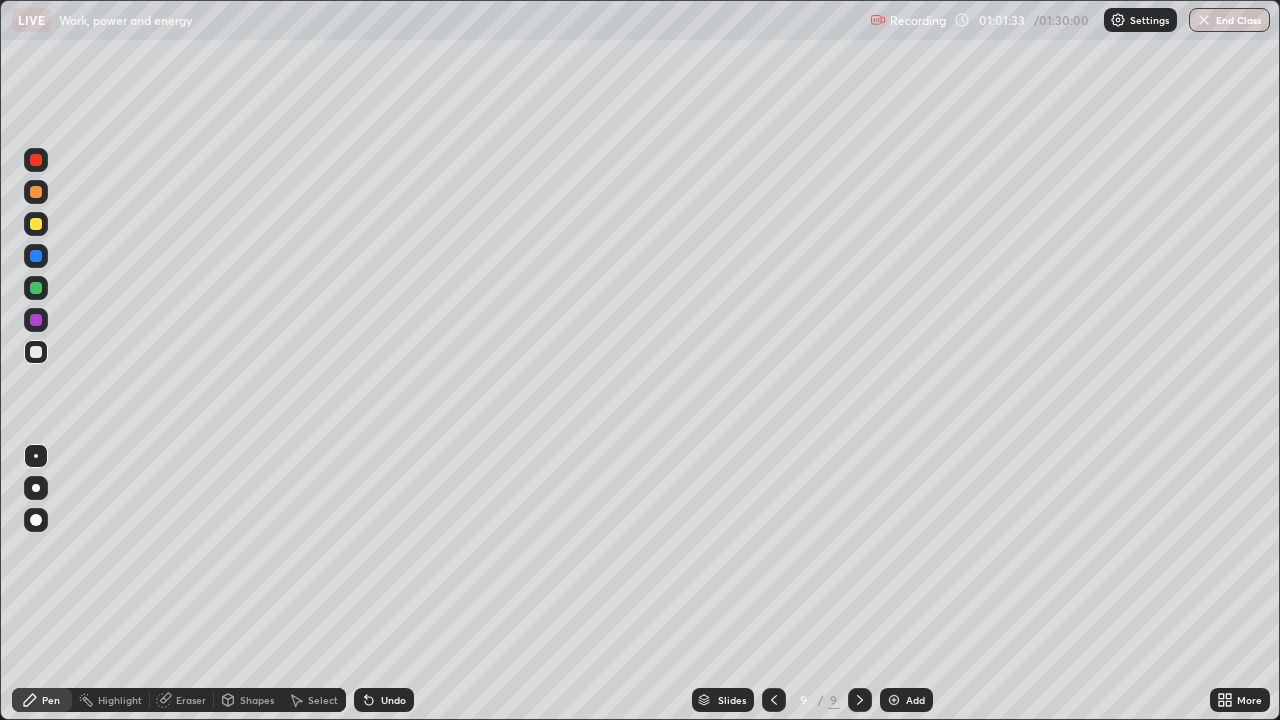 click at bounding box center (36, 224) 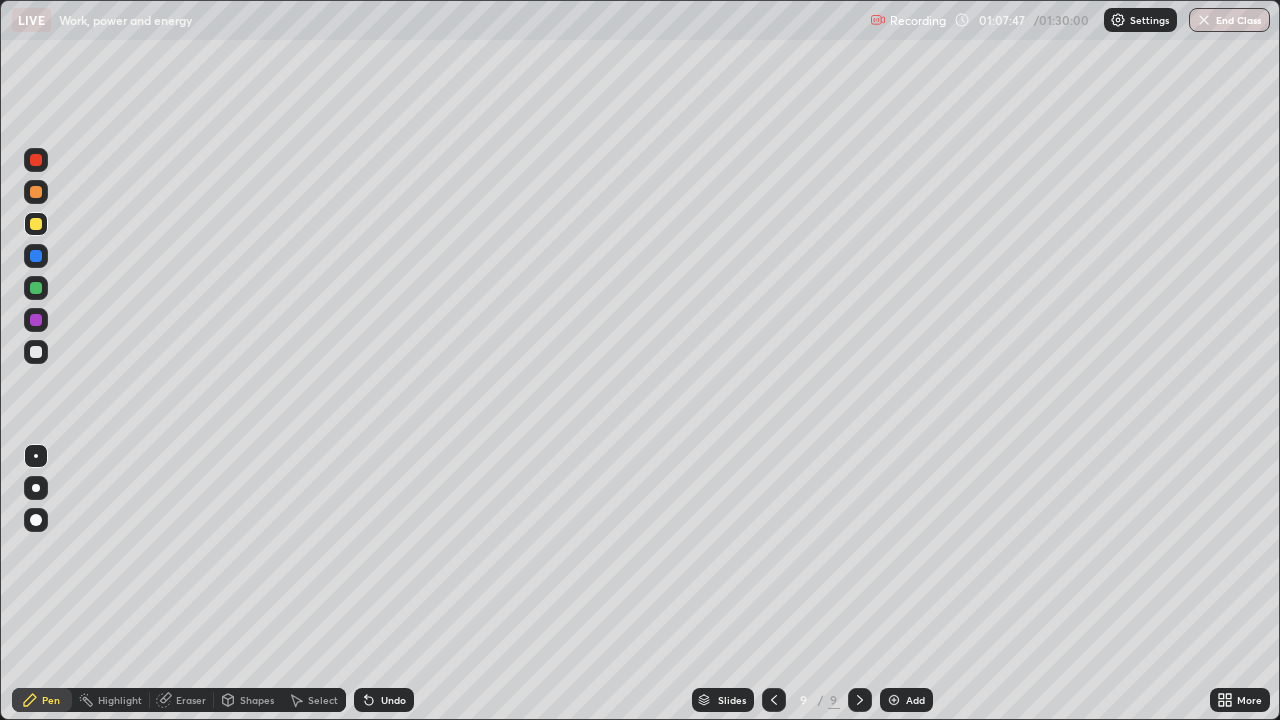 click at bounding box center (36, 224) 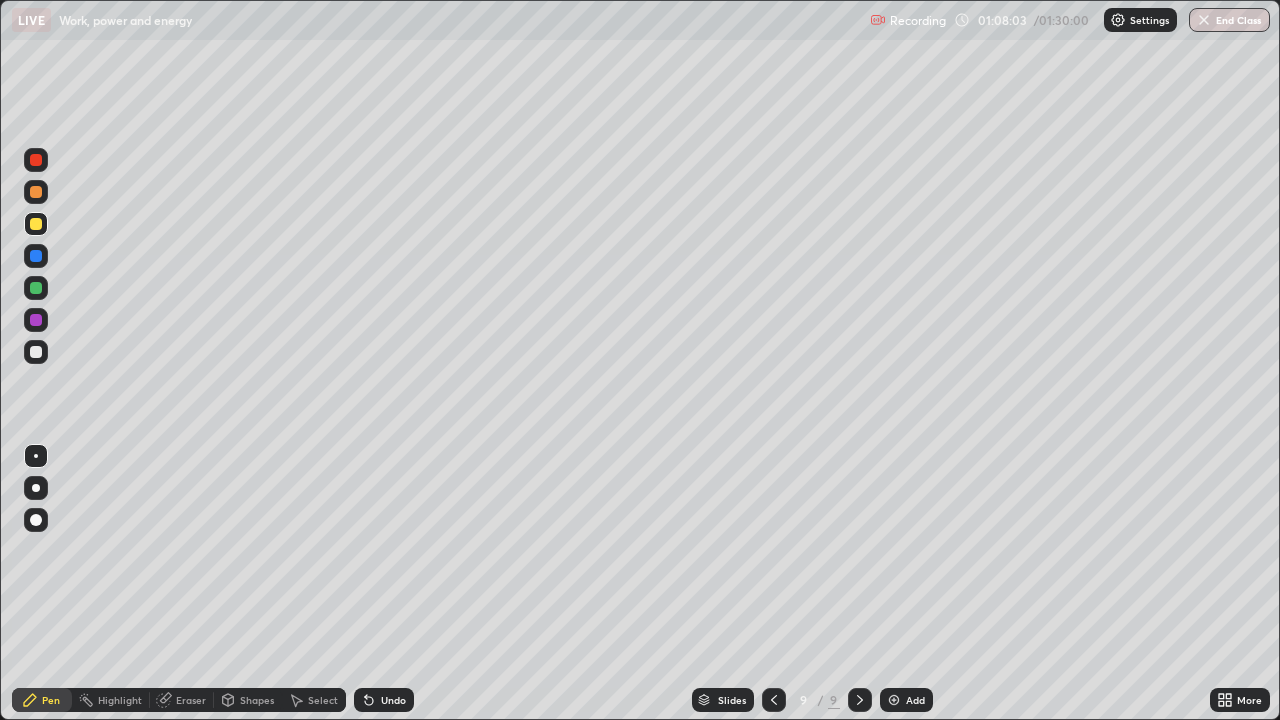 click at bounding box center [36, 192] 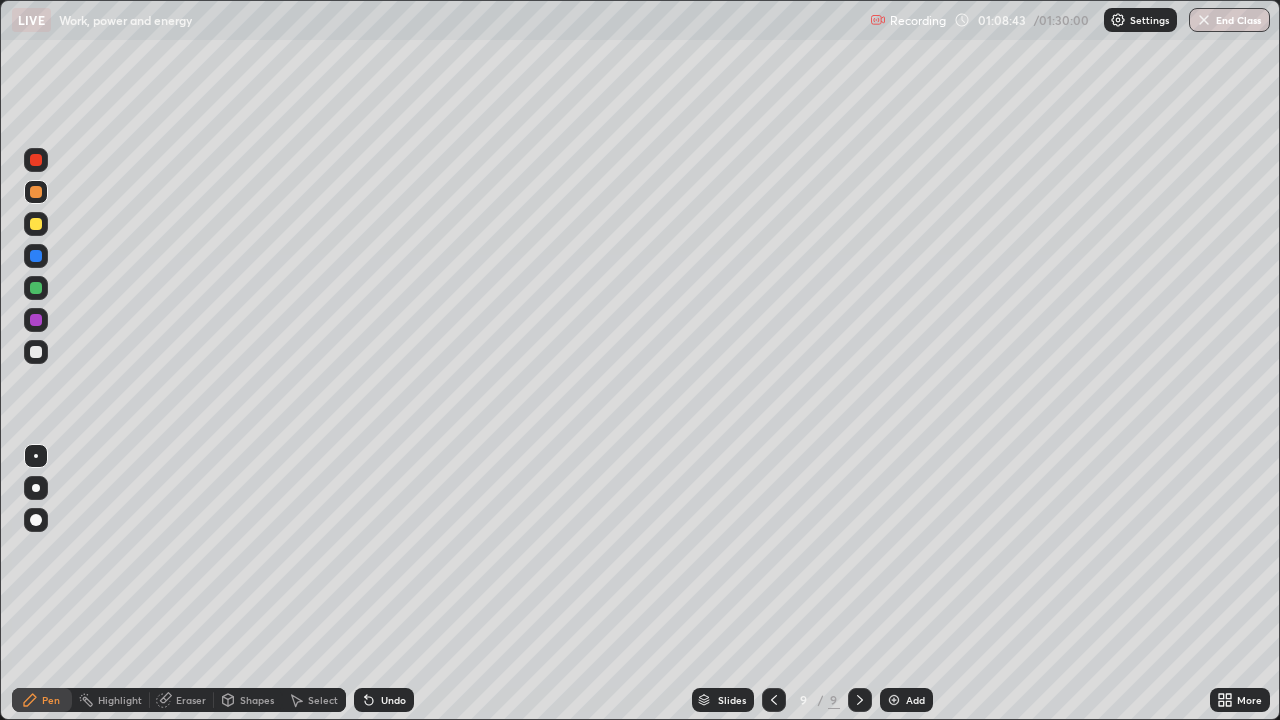 click on "Undo" at bounding box center [393, 700] 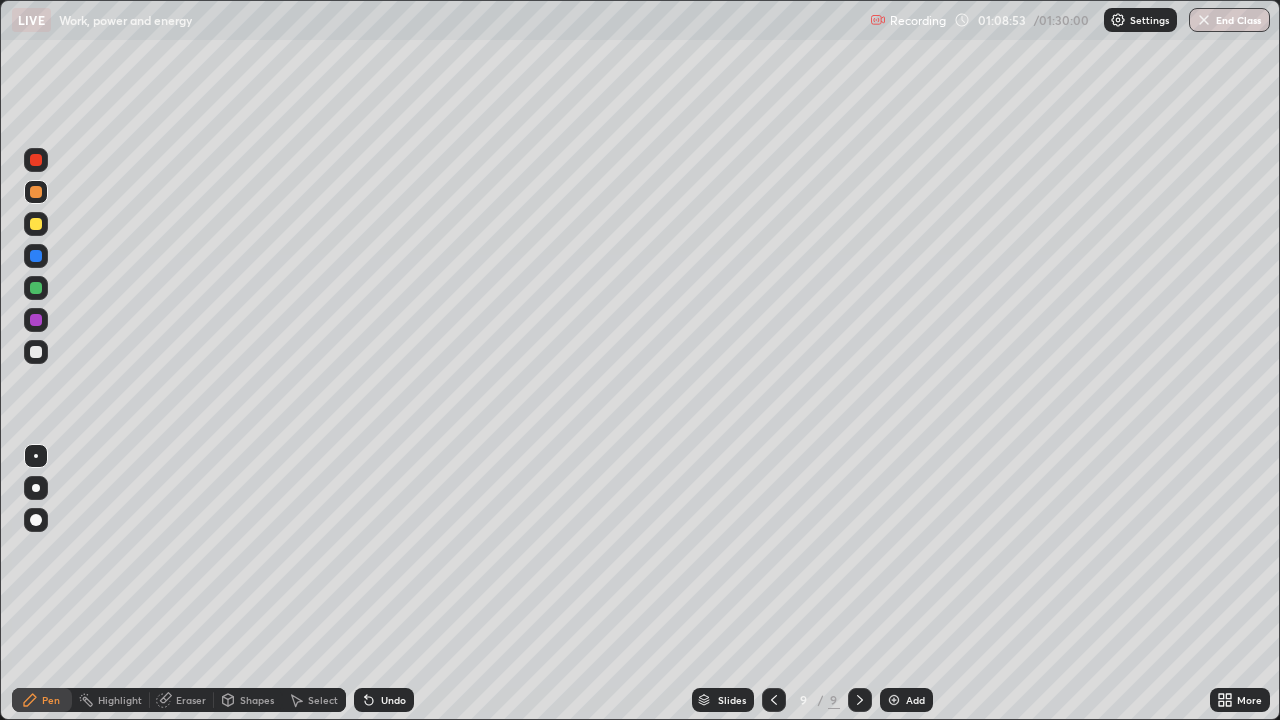 click at bounding box center (36, 352) 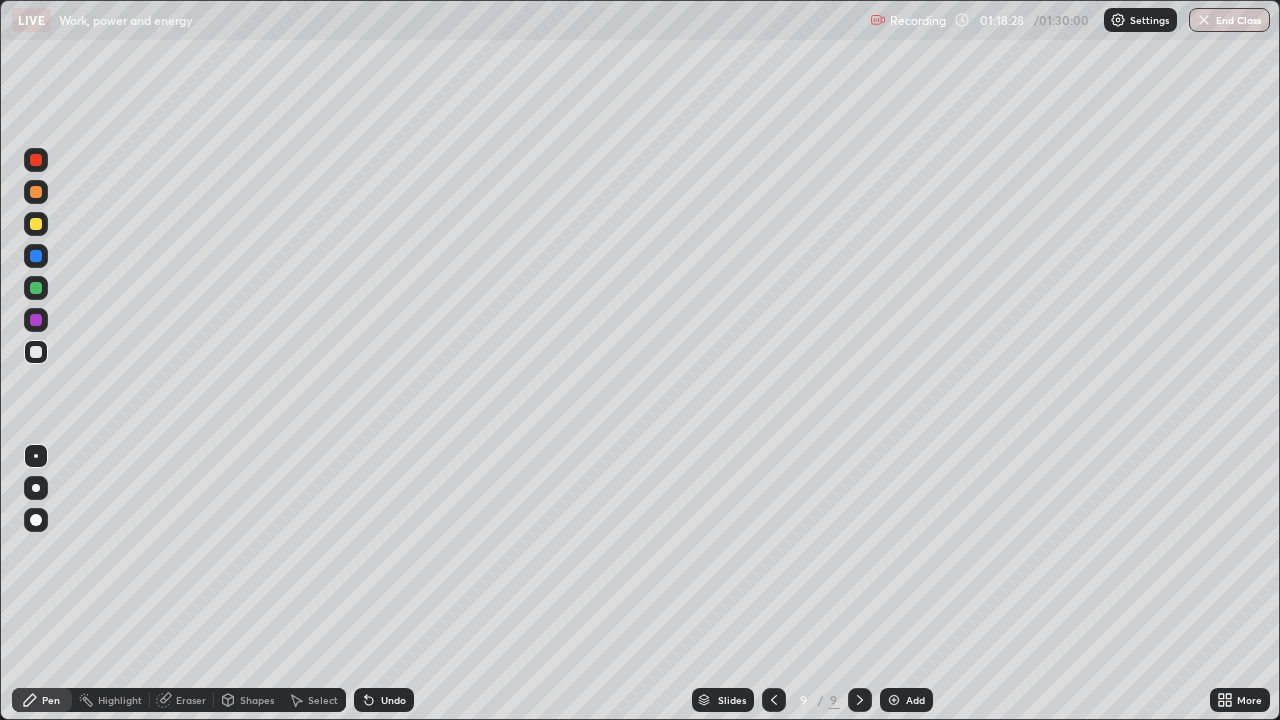 click at bounding box center [894, 700] 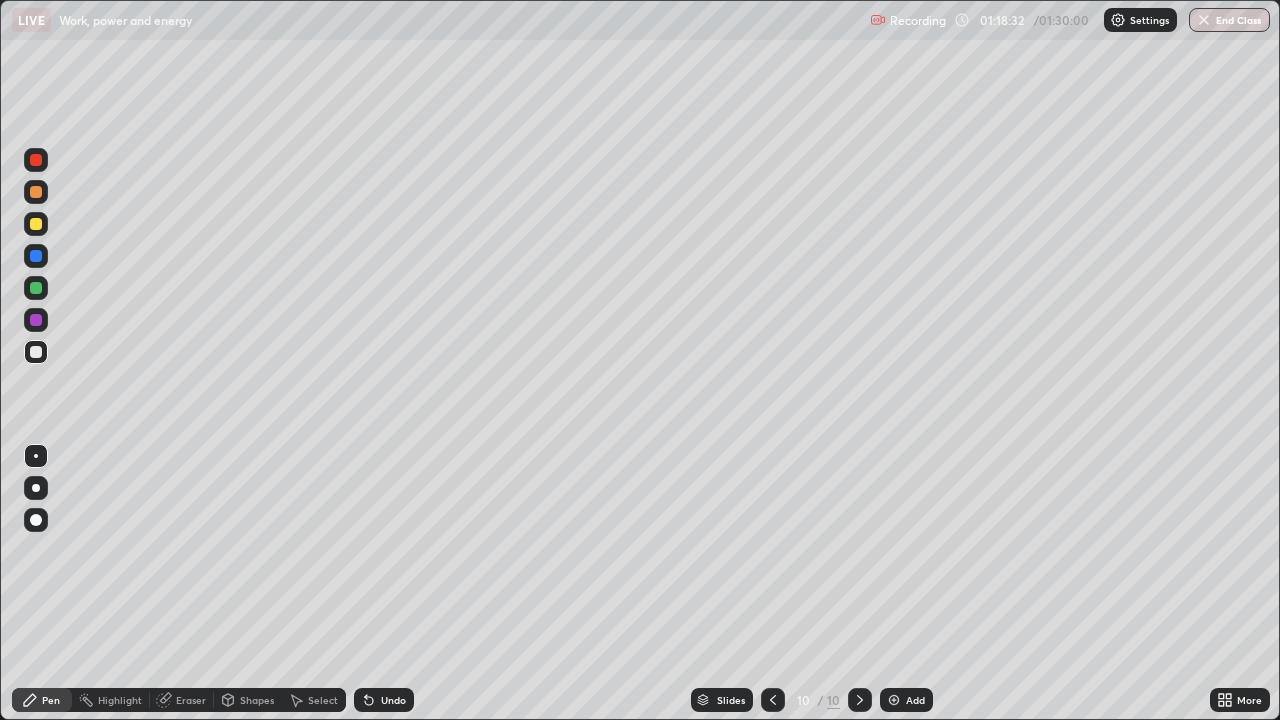 click at bounding box center [36, 224] 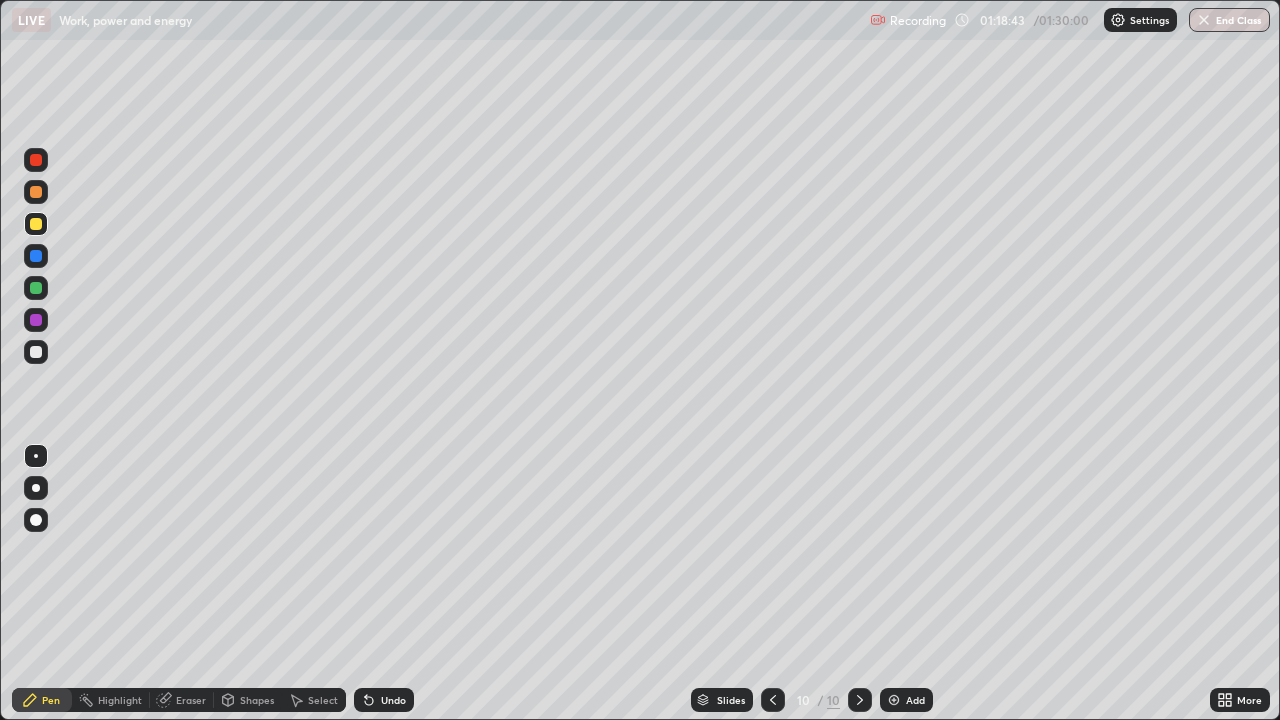 click on "Undo" at bounding box center (393, 700) 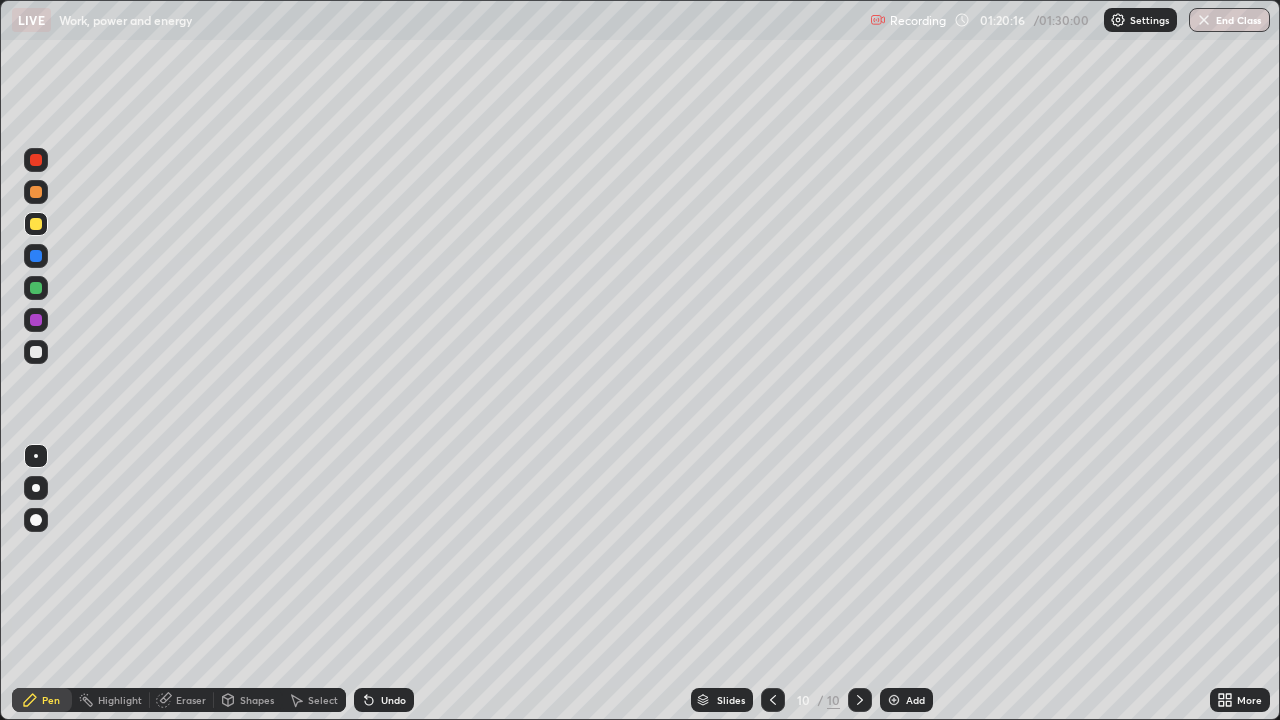 click at bounding box center (36, 352) 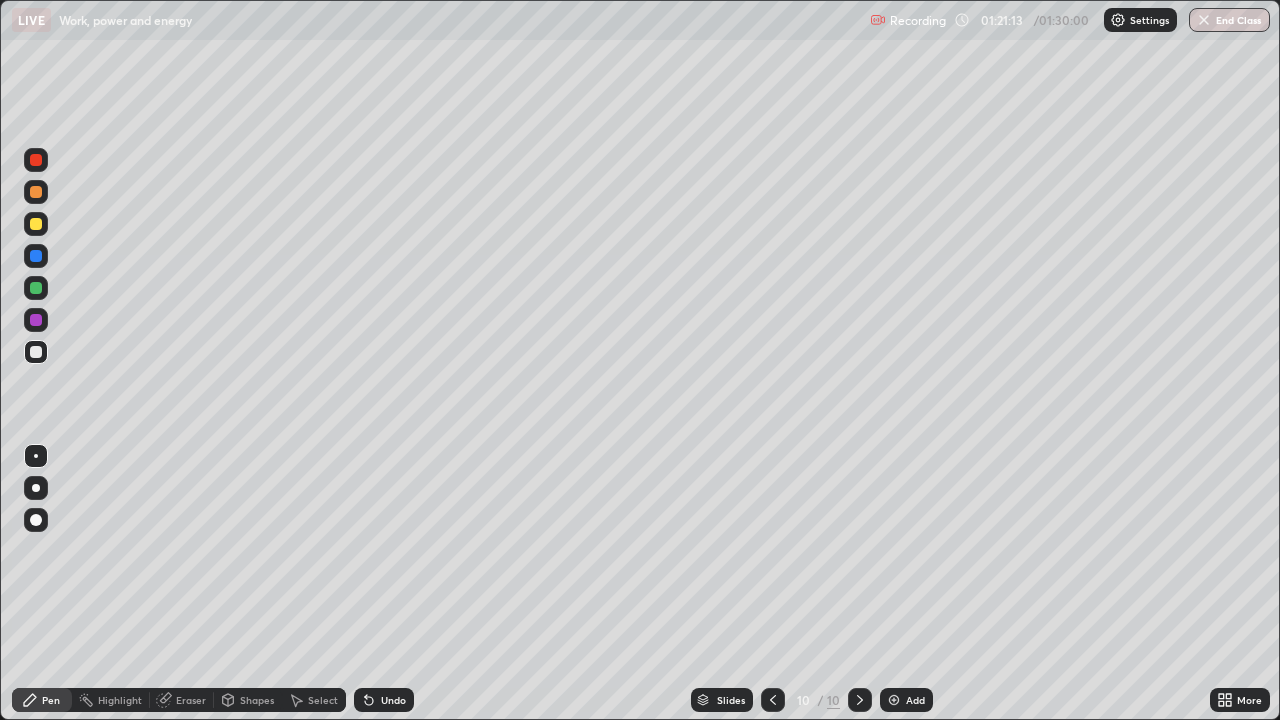 click on "Undo" at bounding box center (393, 700) 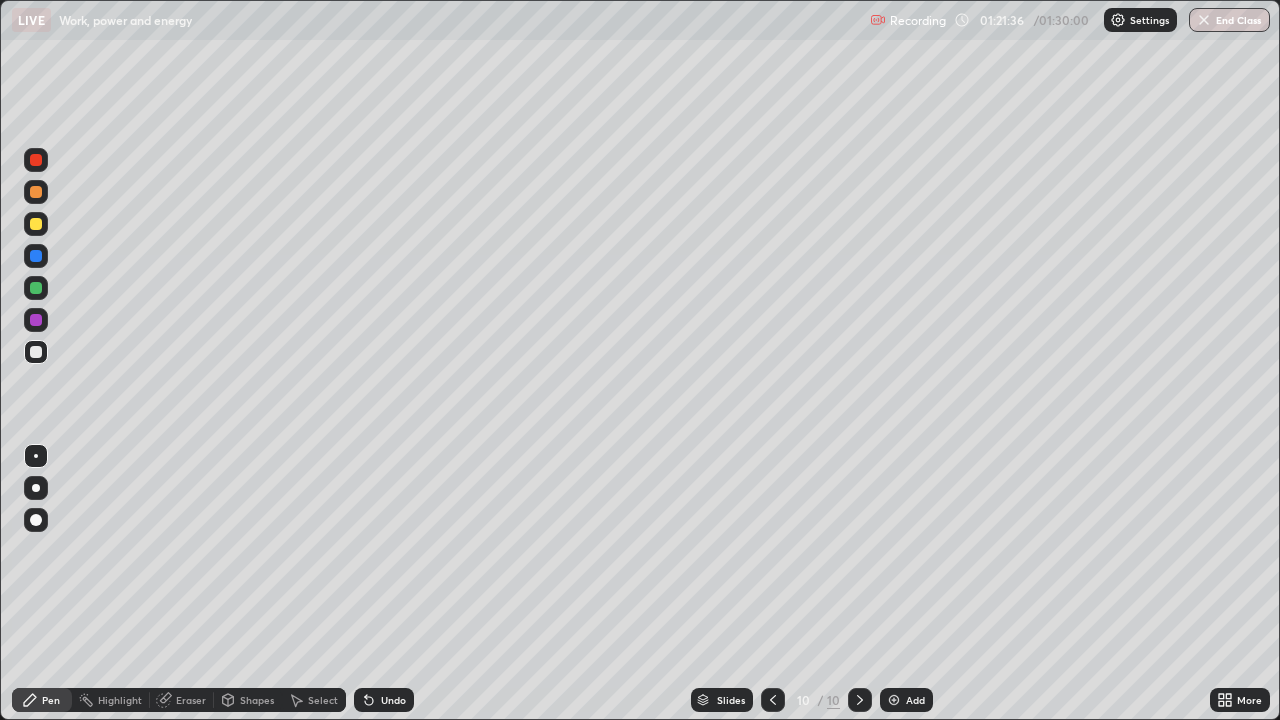 click on "Undo" at bounding box center (393, 700) 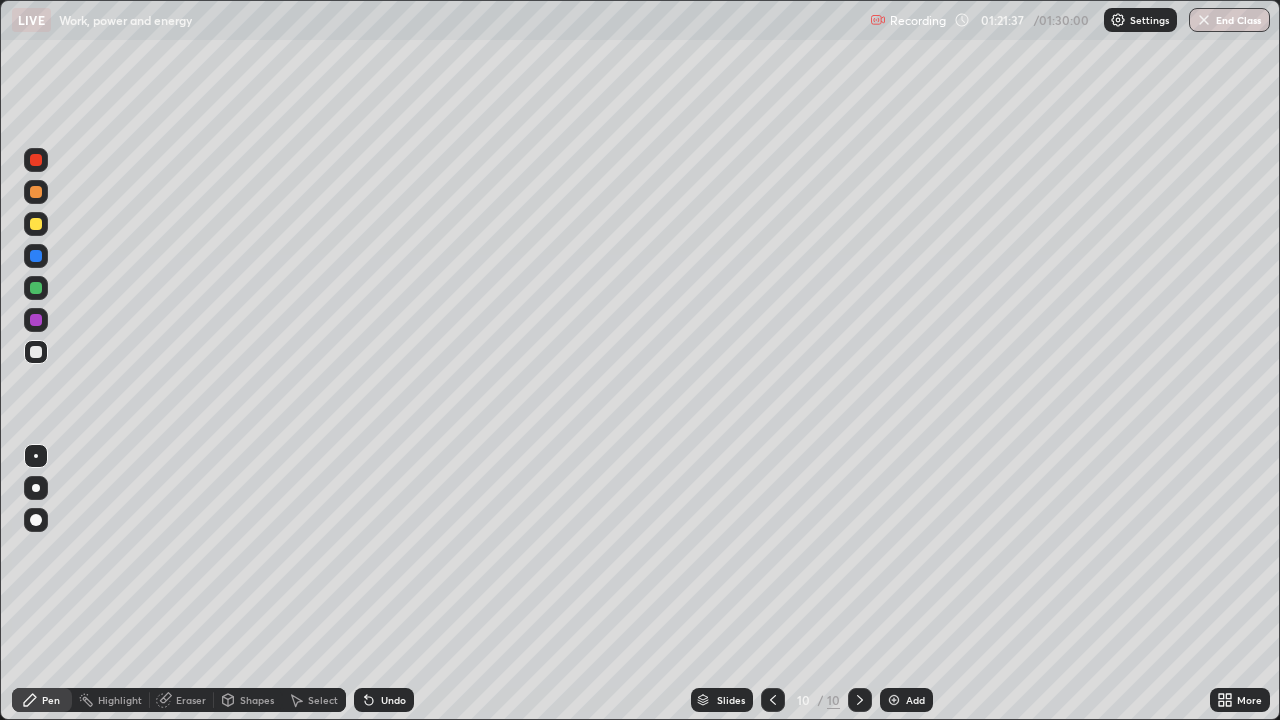 click on "Undo" at bounding box center [393, 700] 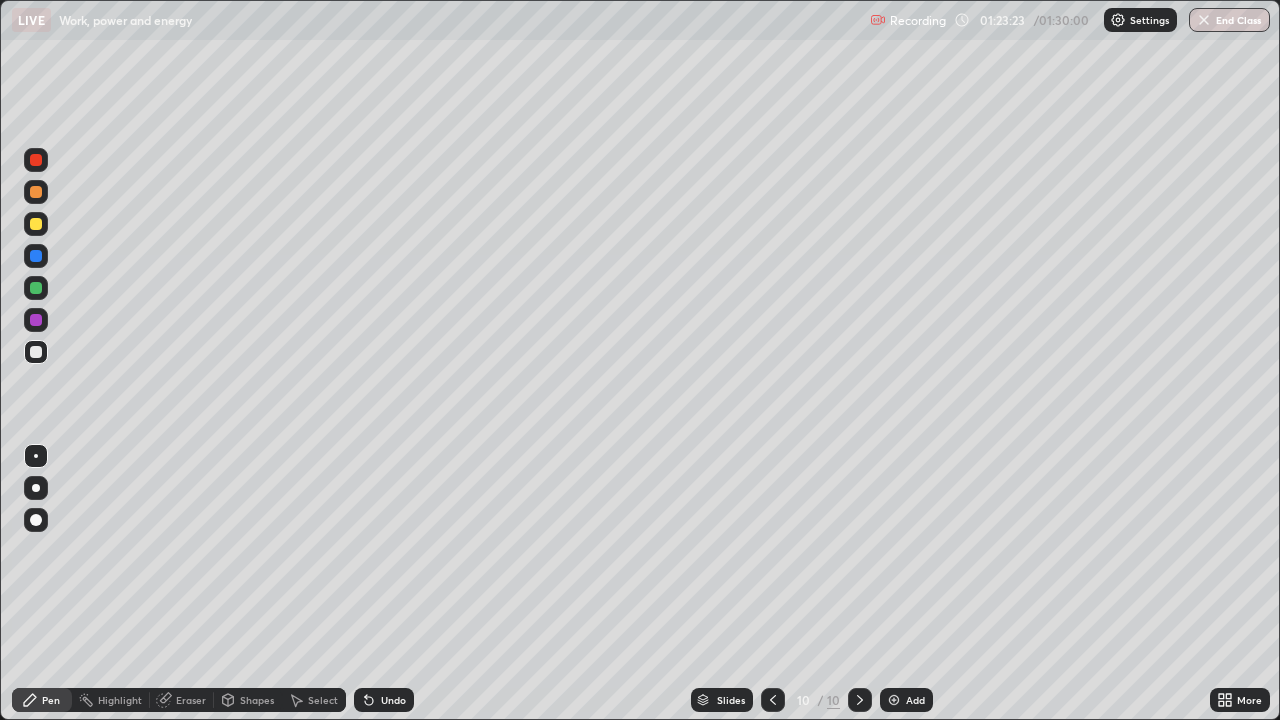 click on "End Class" at bounding box center (1229, 20) 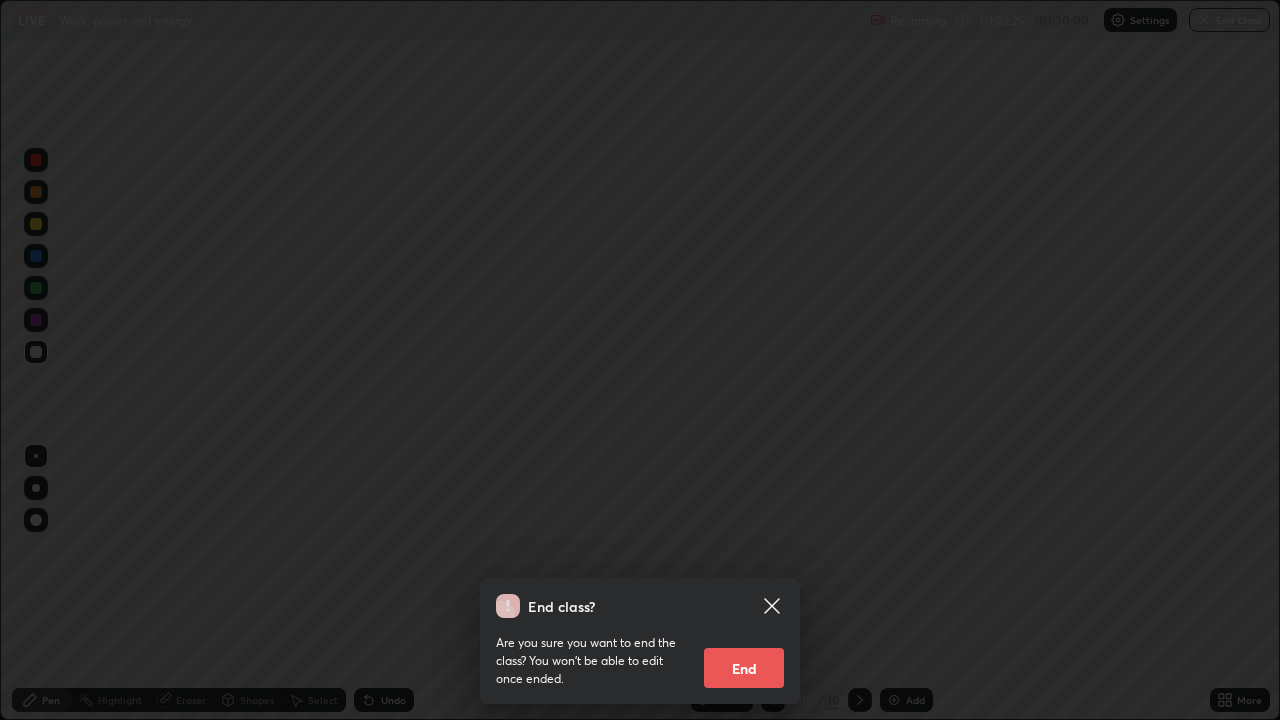 click on "End" at bounding box center (744, 668) 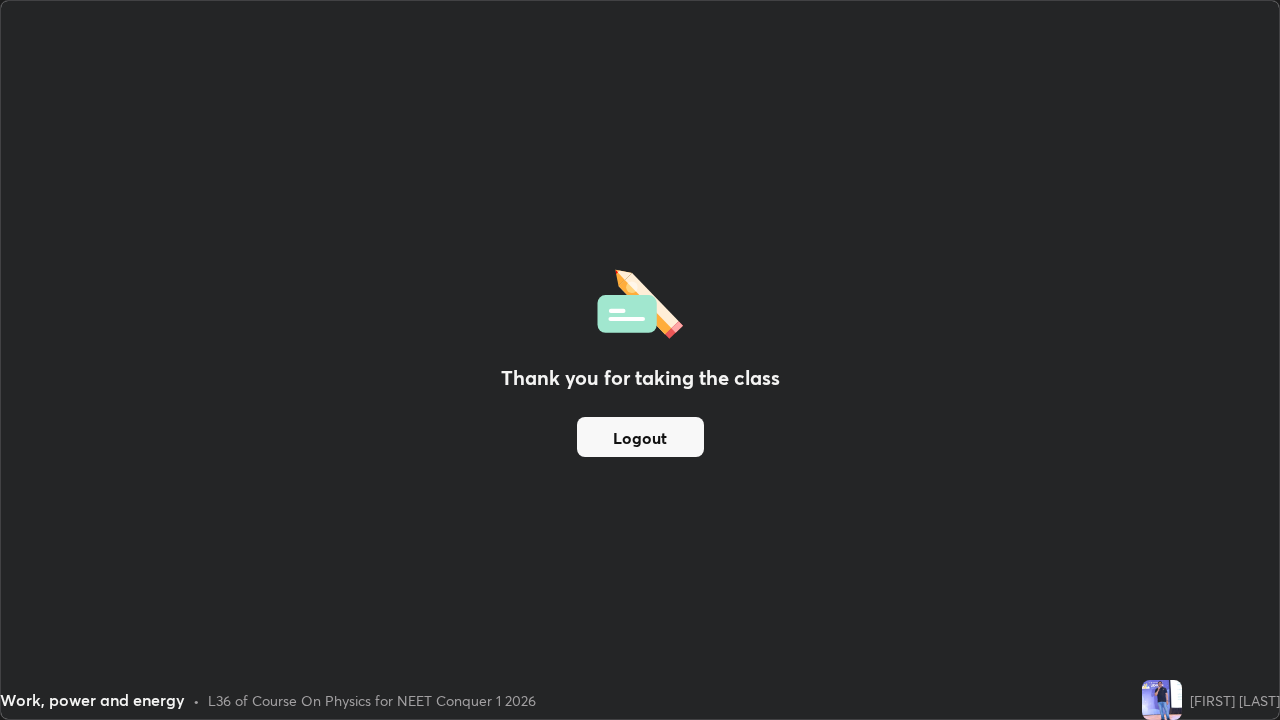 click on "Logout" at bounding box center [640, 437] 